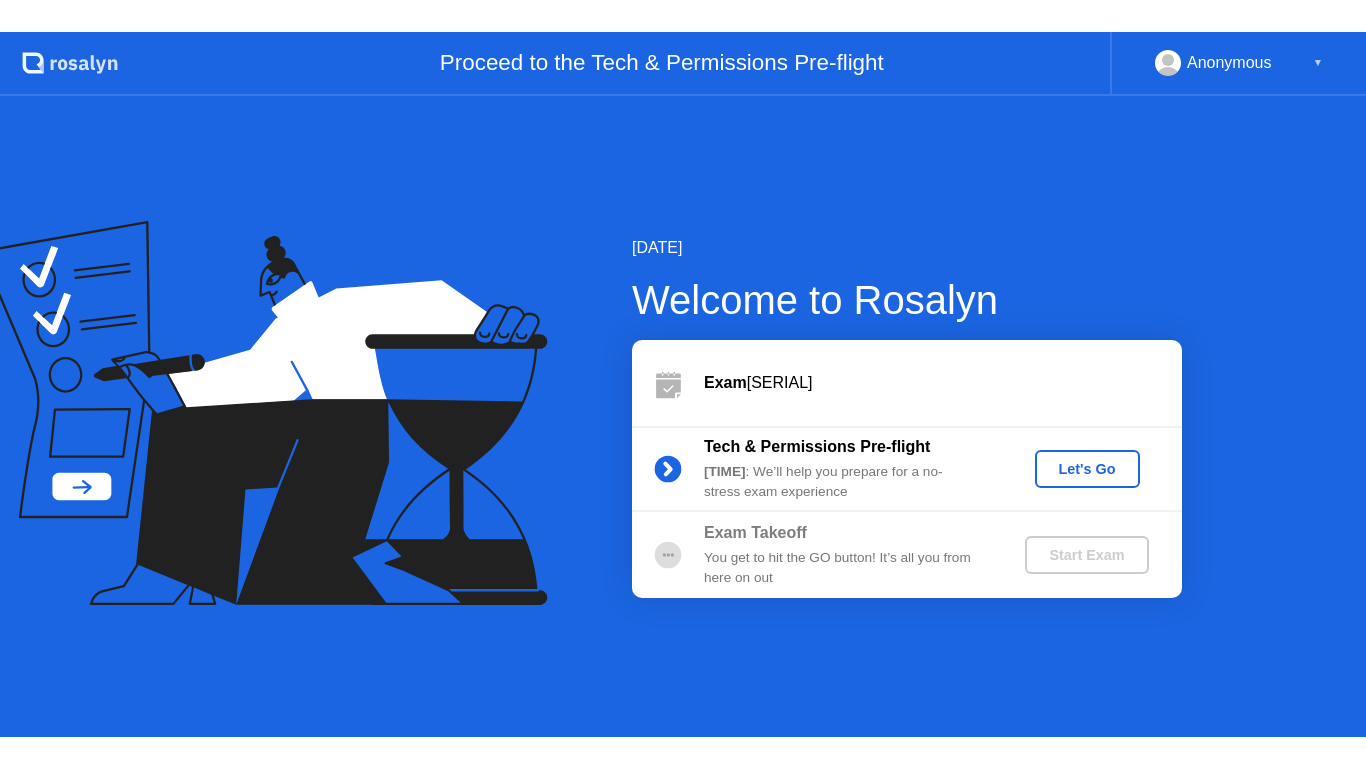 scroll, scrollTop: 0, scrollLeft: 0, axis: both 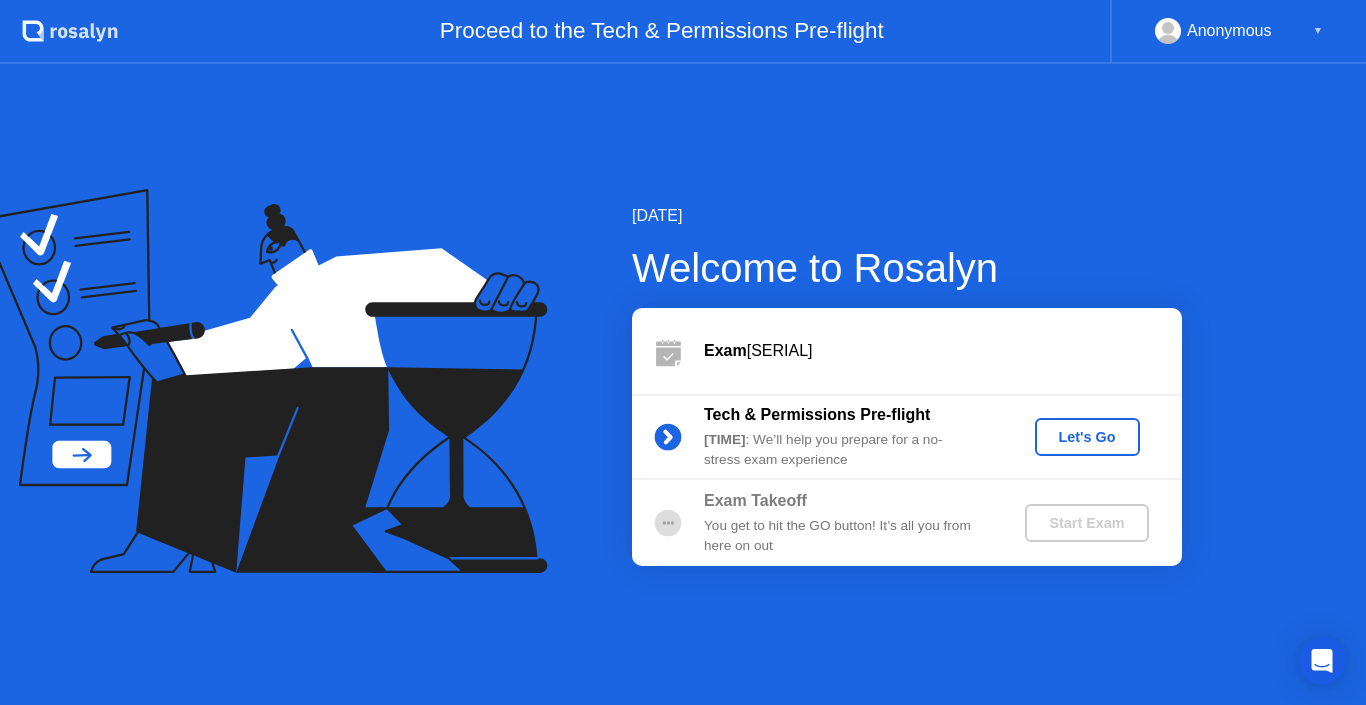 click on "Let's Go" 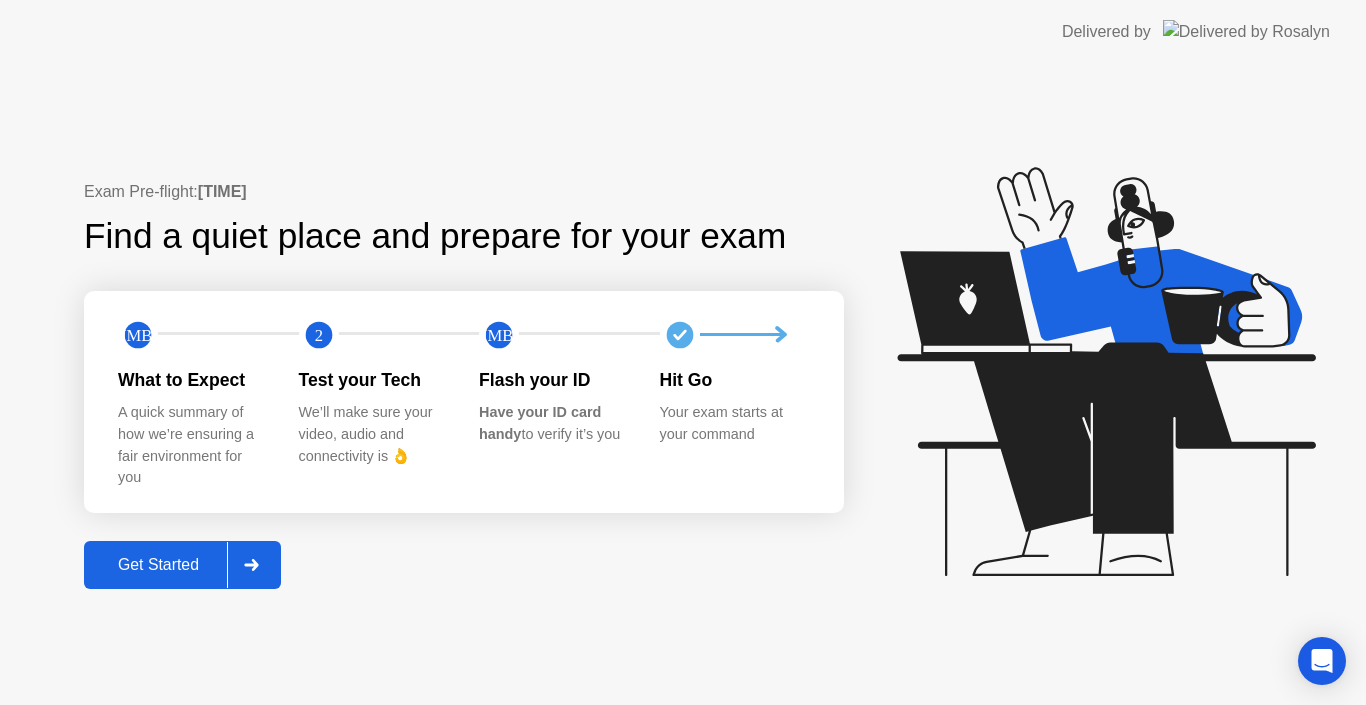 click on "Hit Go Your exam starts at your command" 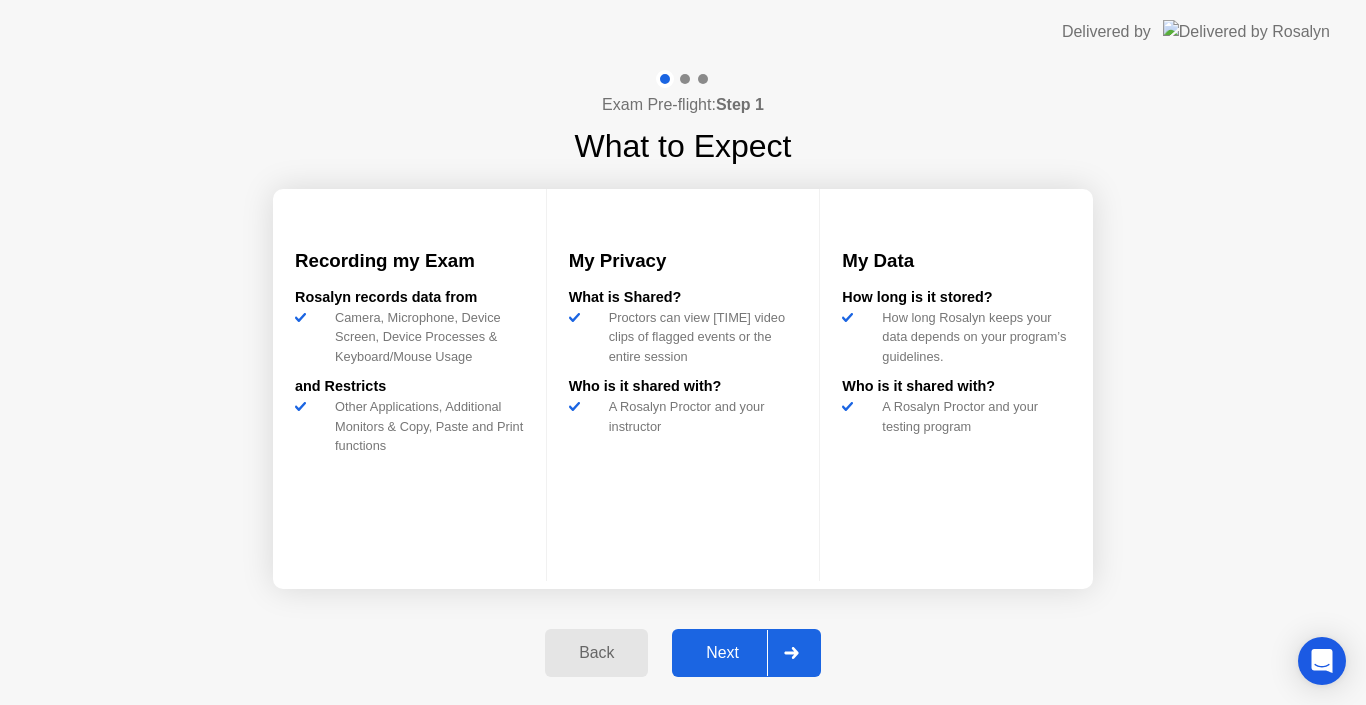 click on "Next" 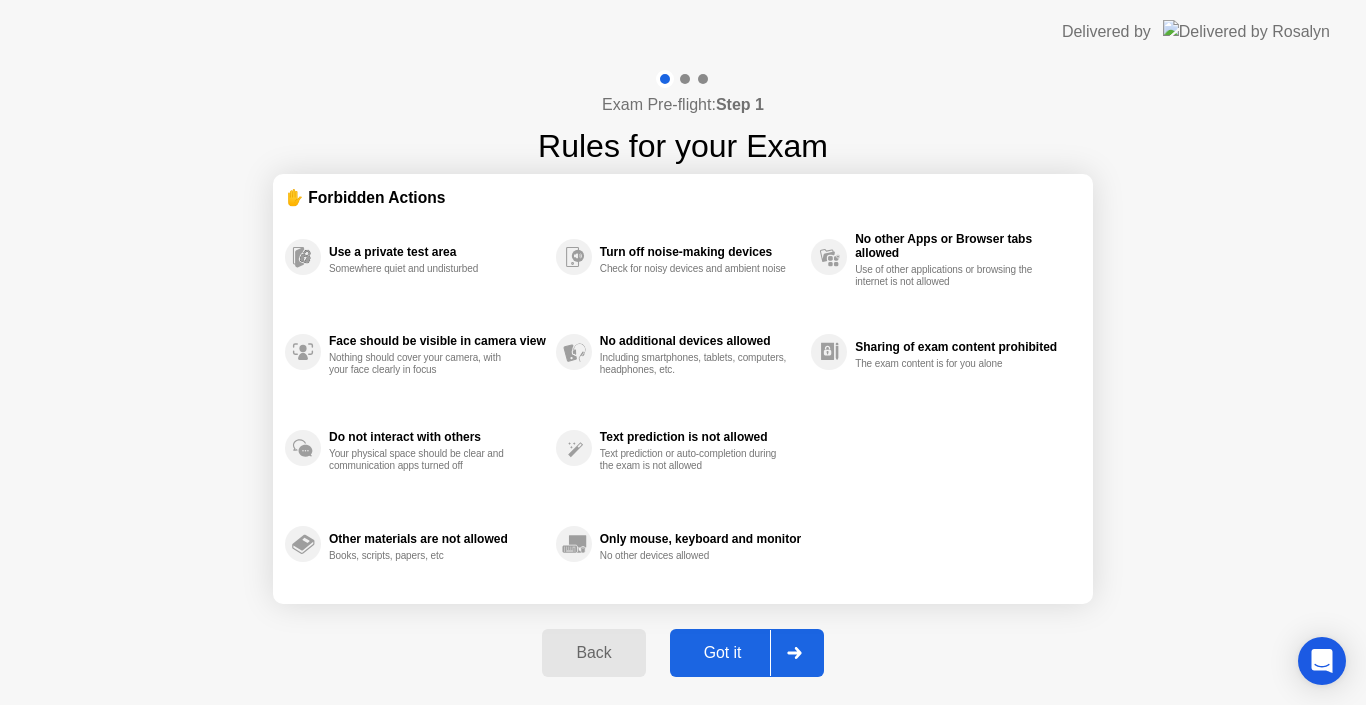 click on "Got it" 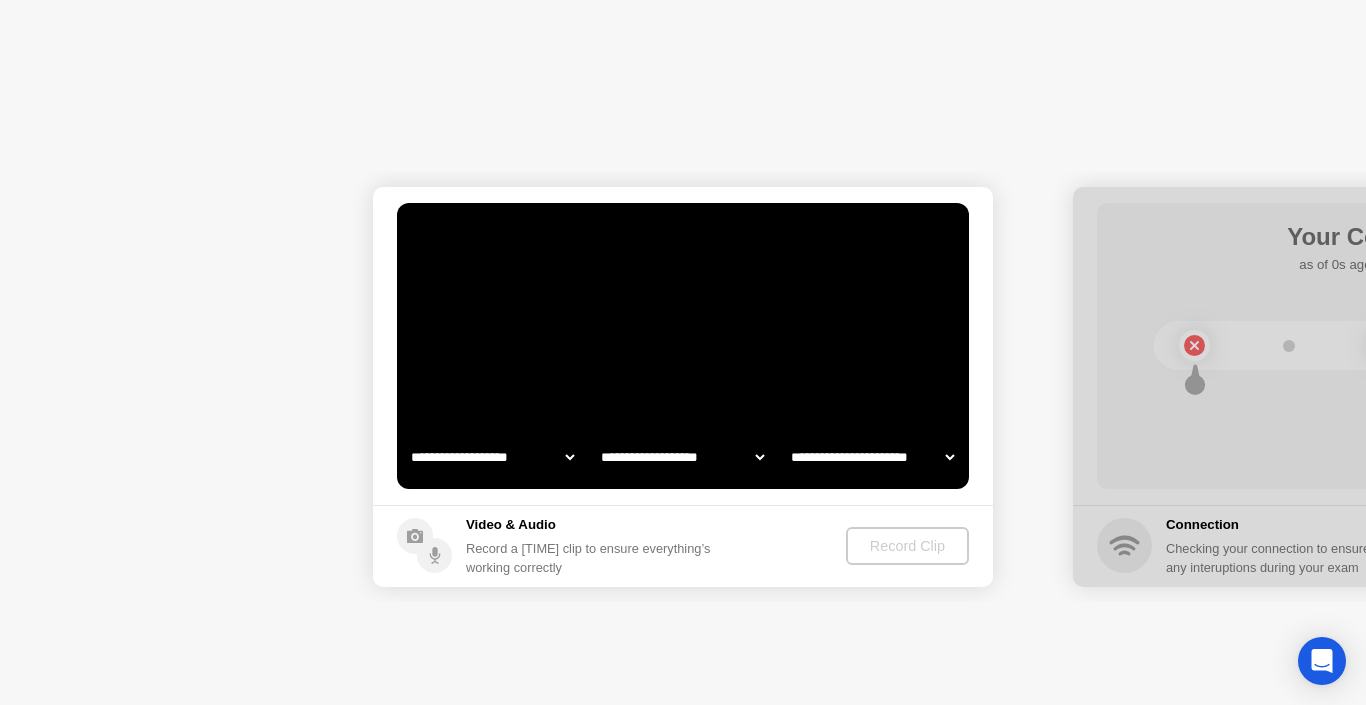 select on "**********" 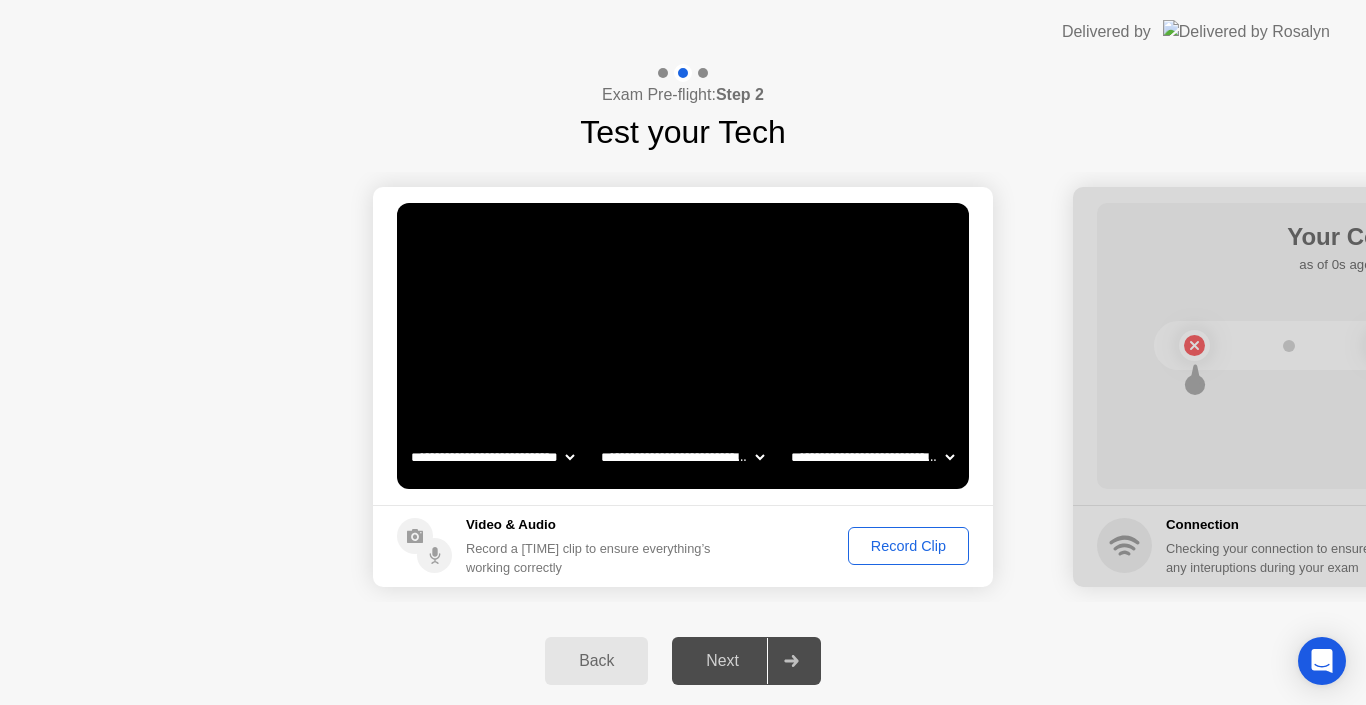 click on "Record Clip" 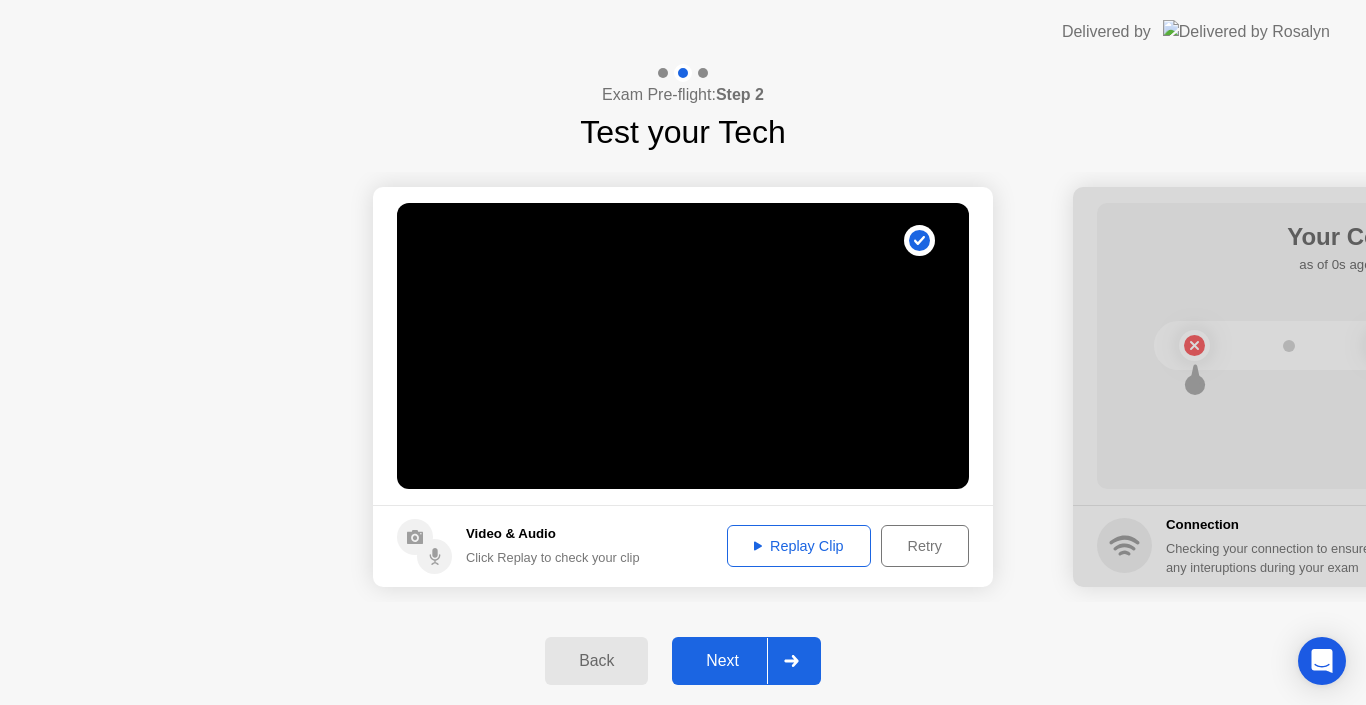 click on "Replay Clip" 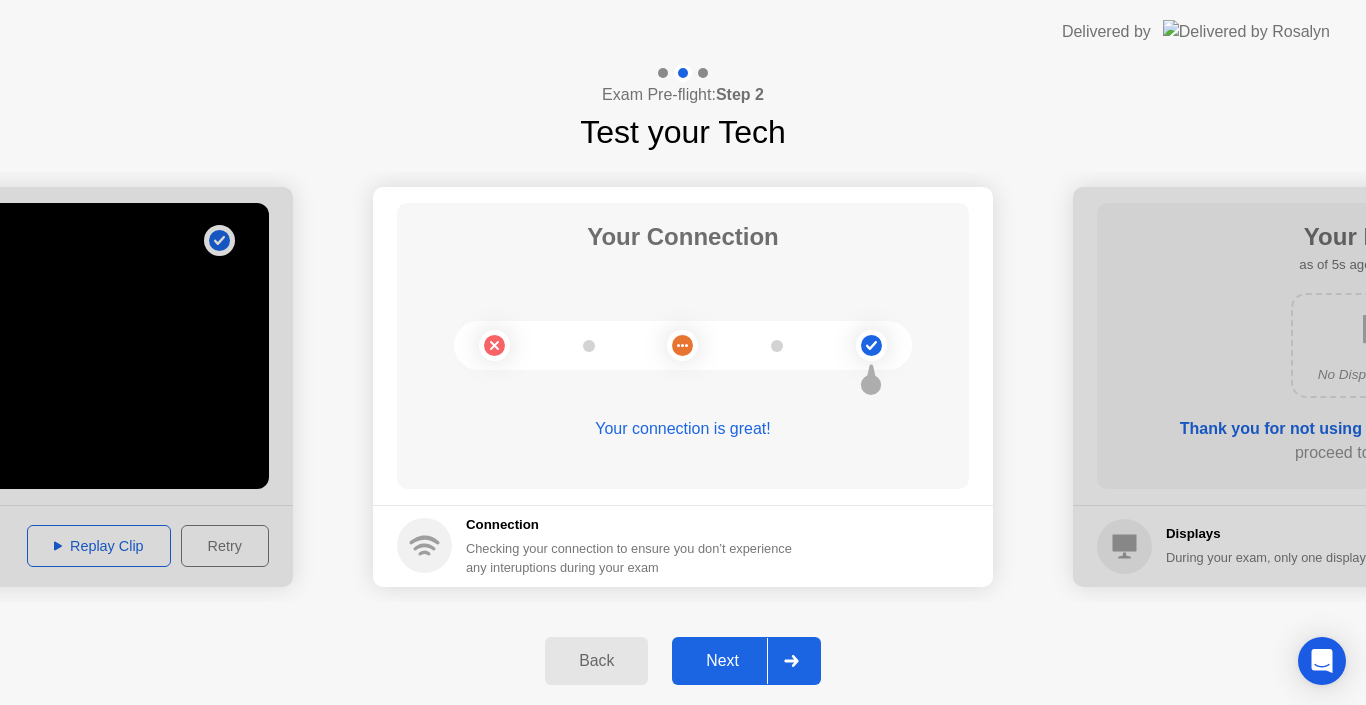 click on "Next" 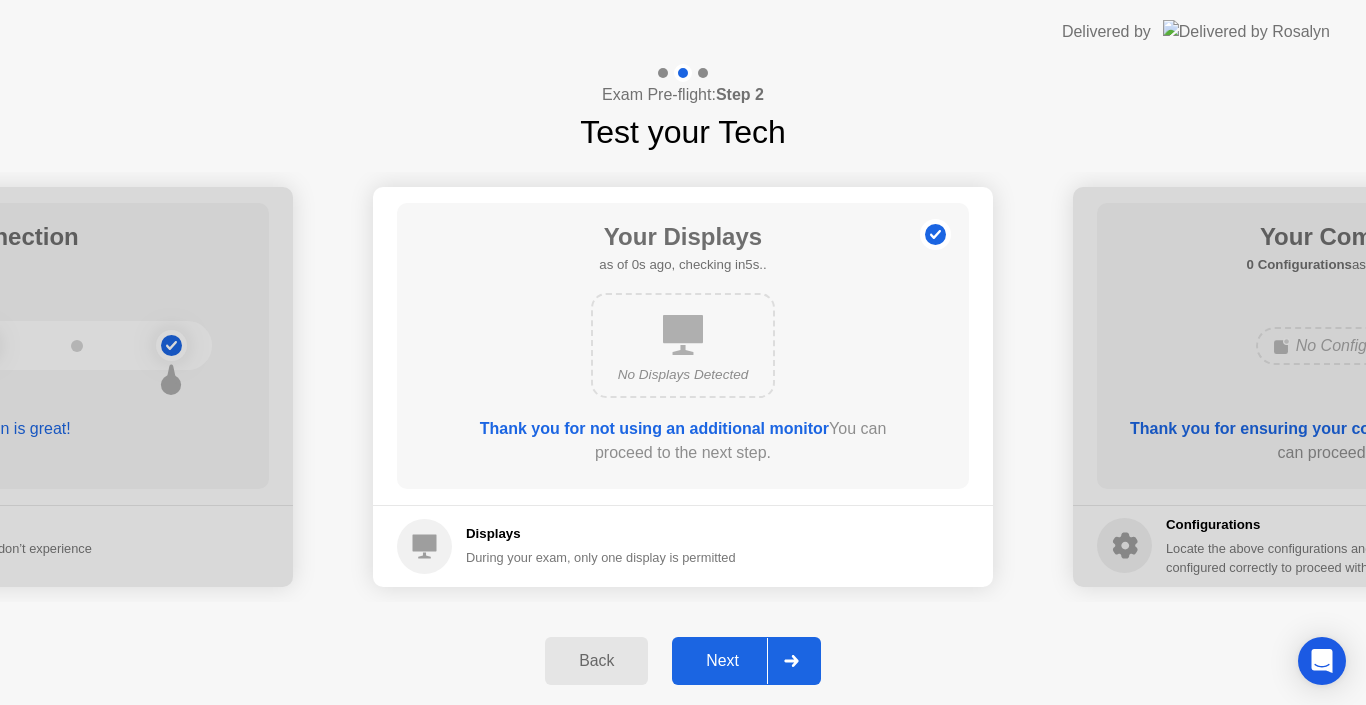 click on "Next" 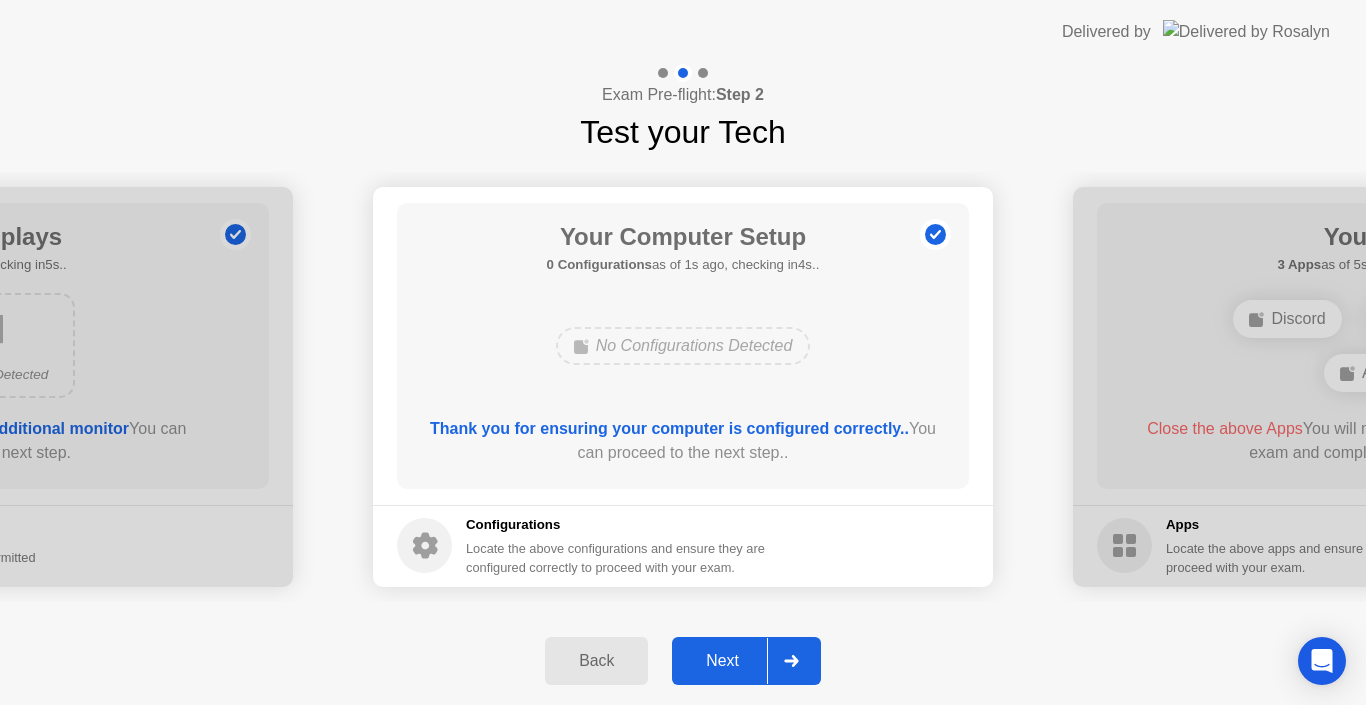 click on "Next" 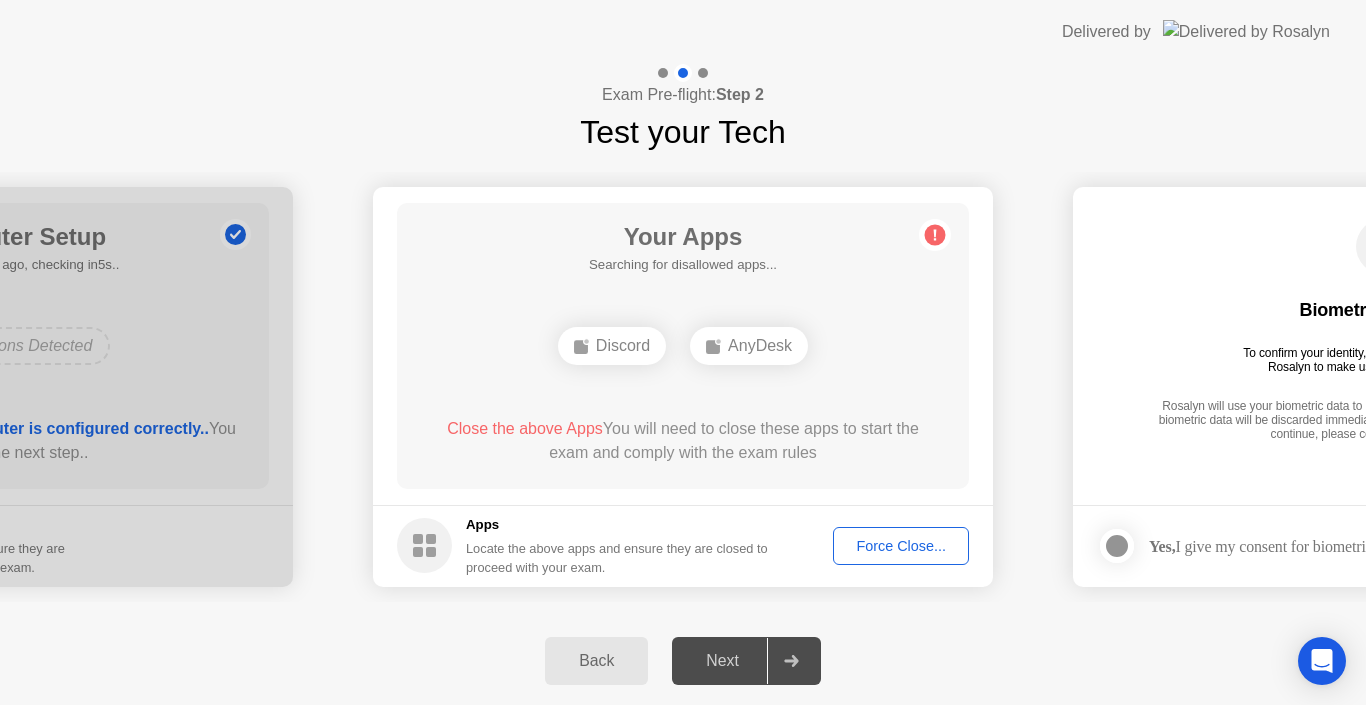 click on "Force Close..." 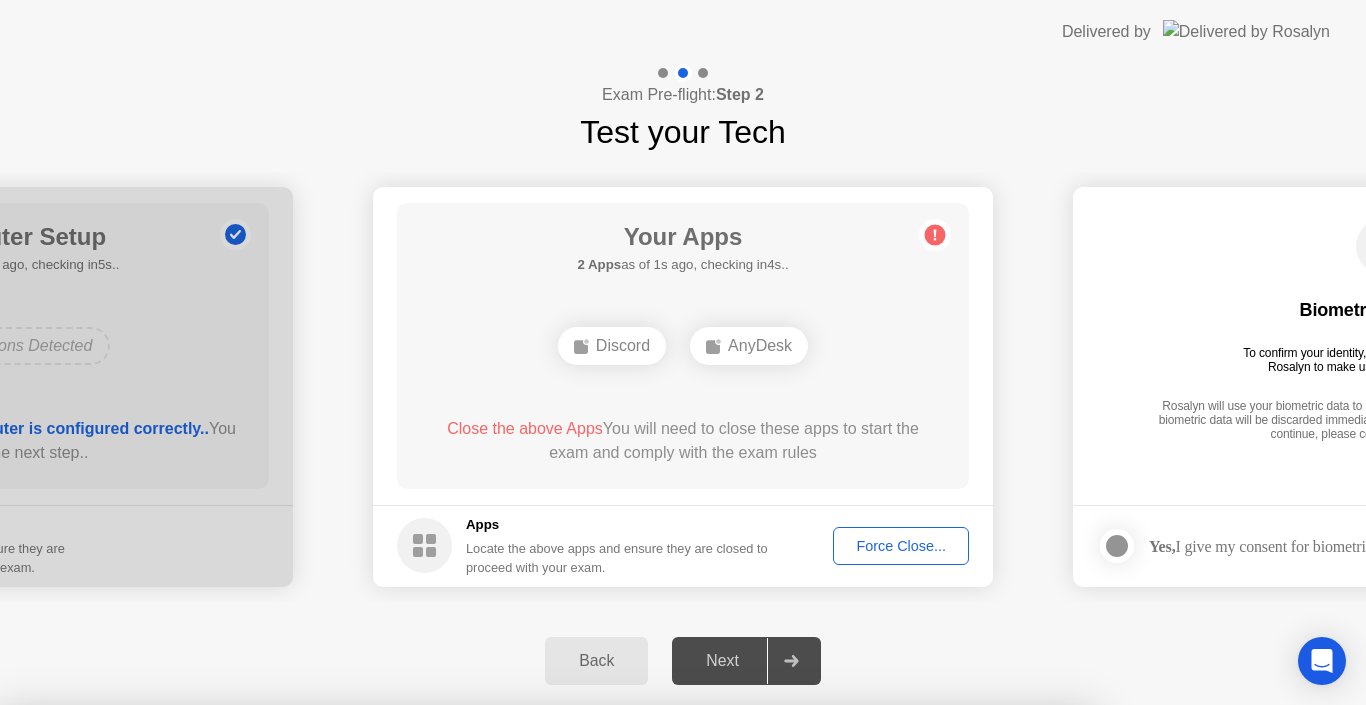 click on "Confirm" at bounding box center [613, 981] 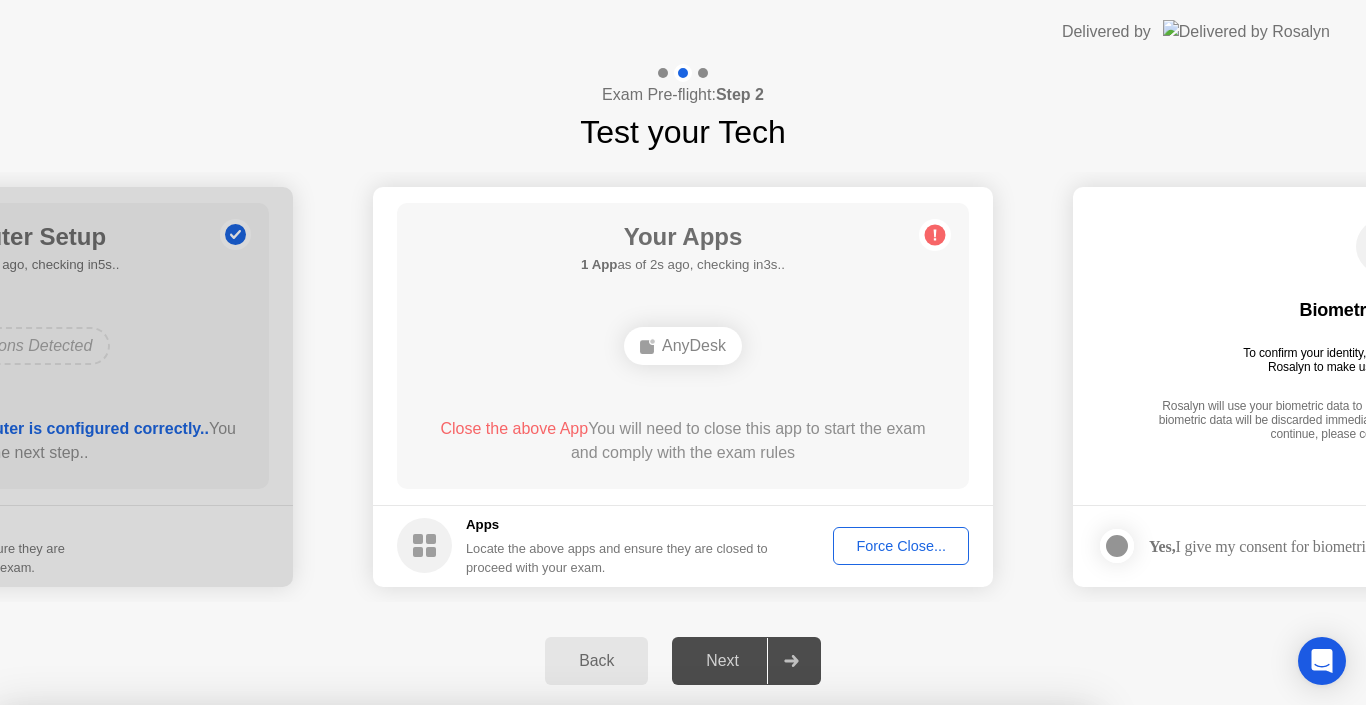click on "Close" at bounding box center [465, 943] 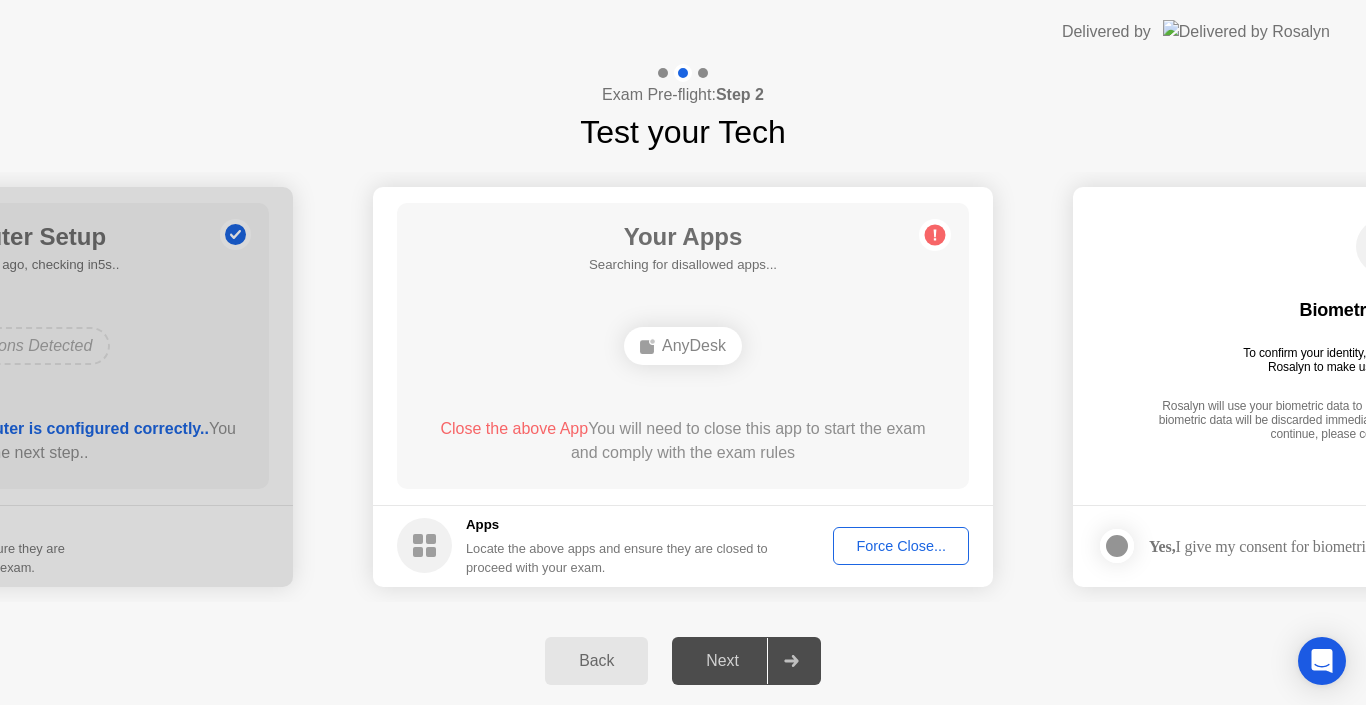 click on "Close the above App" 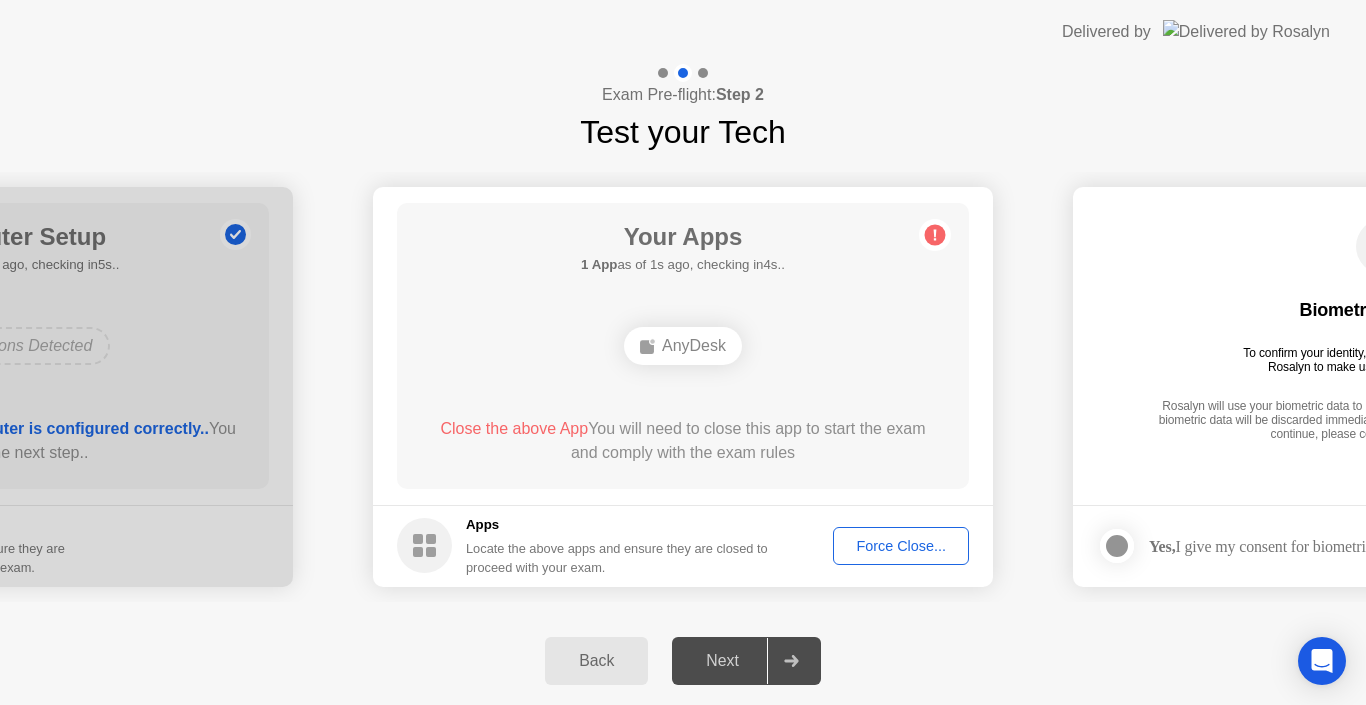 click on "Force Close..." 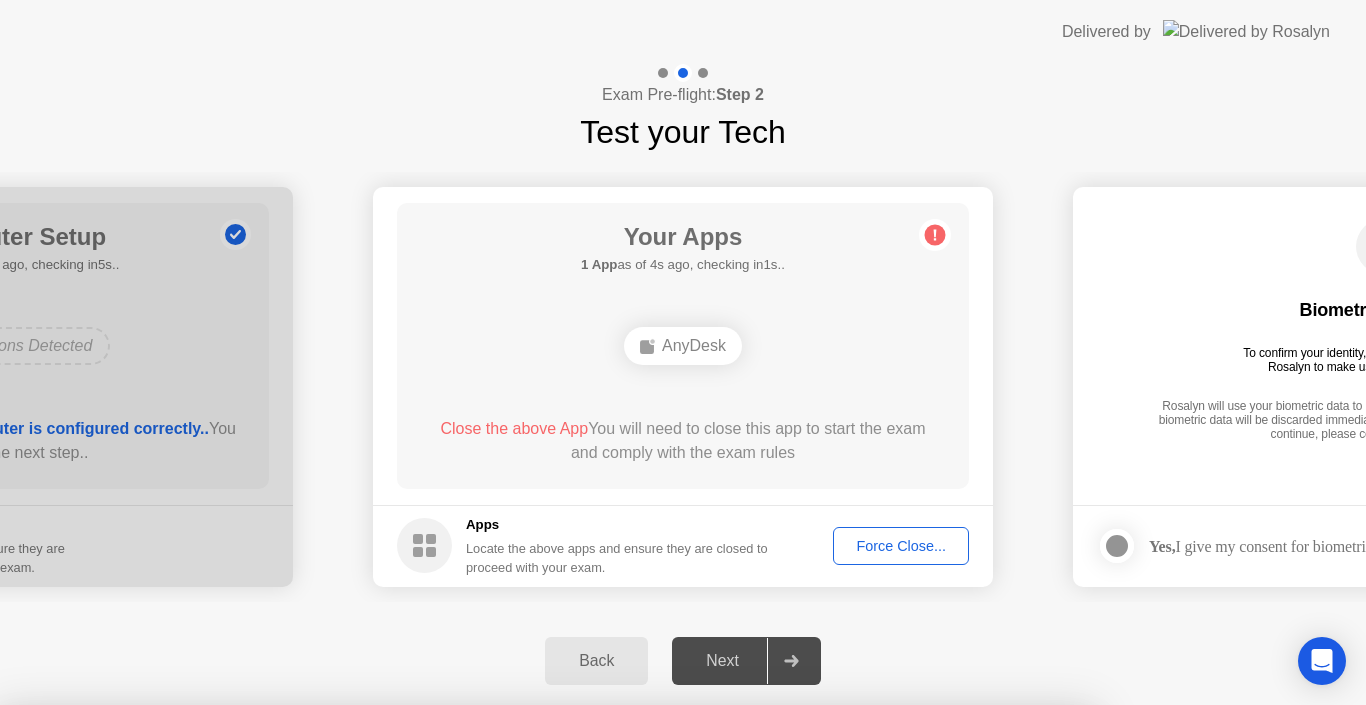 click on "Confirm" at bounding box center (613, 981) 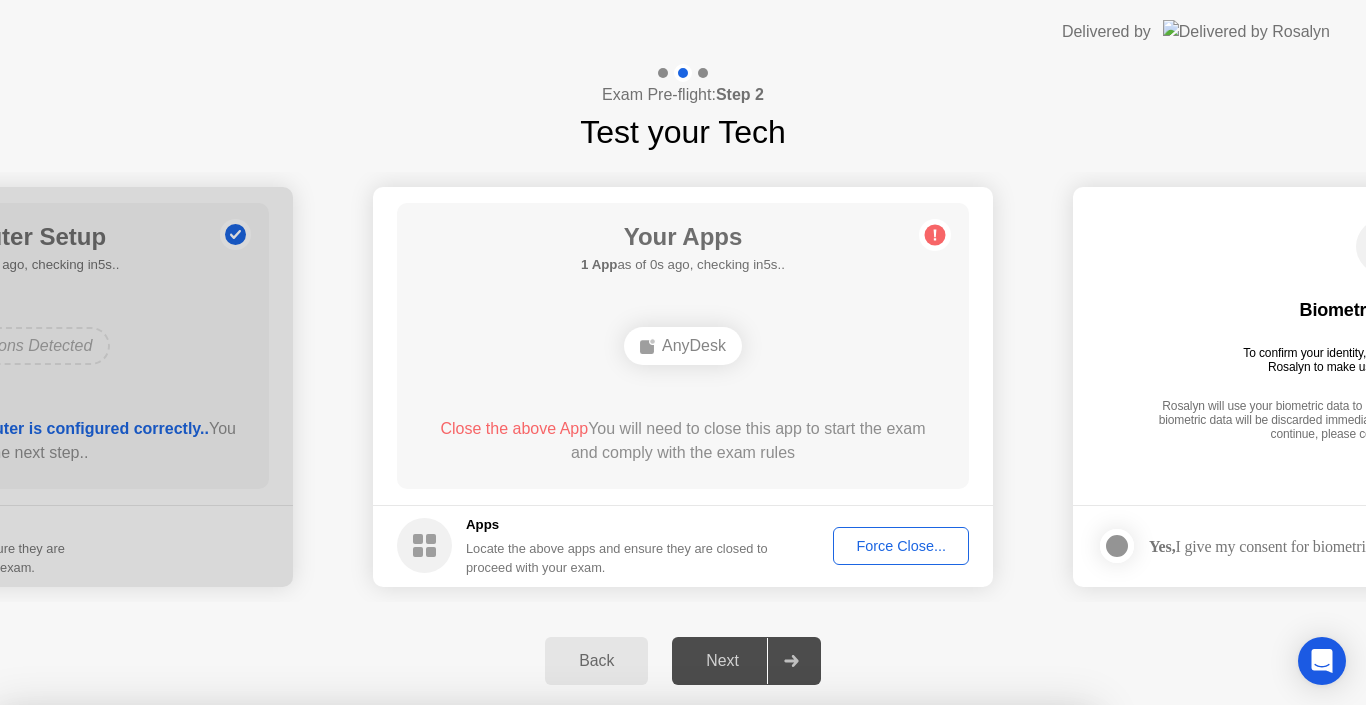 click on "Close" at bounding box center (465, 943) 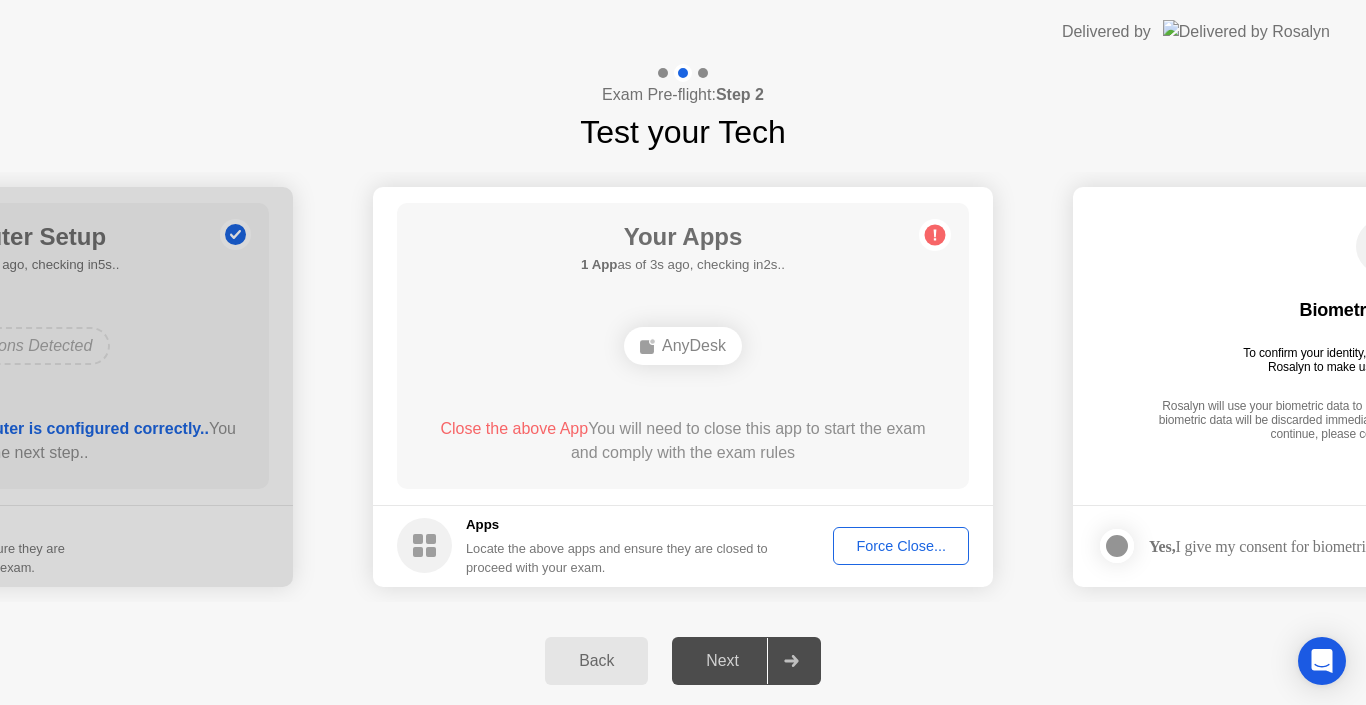 click 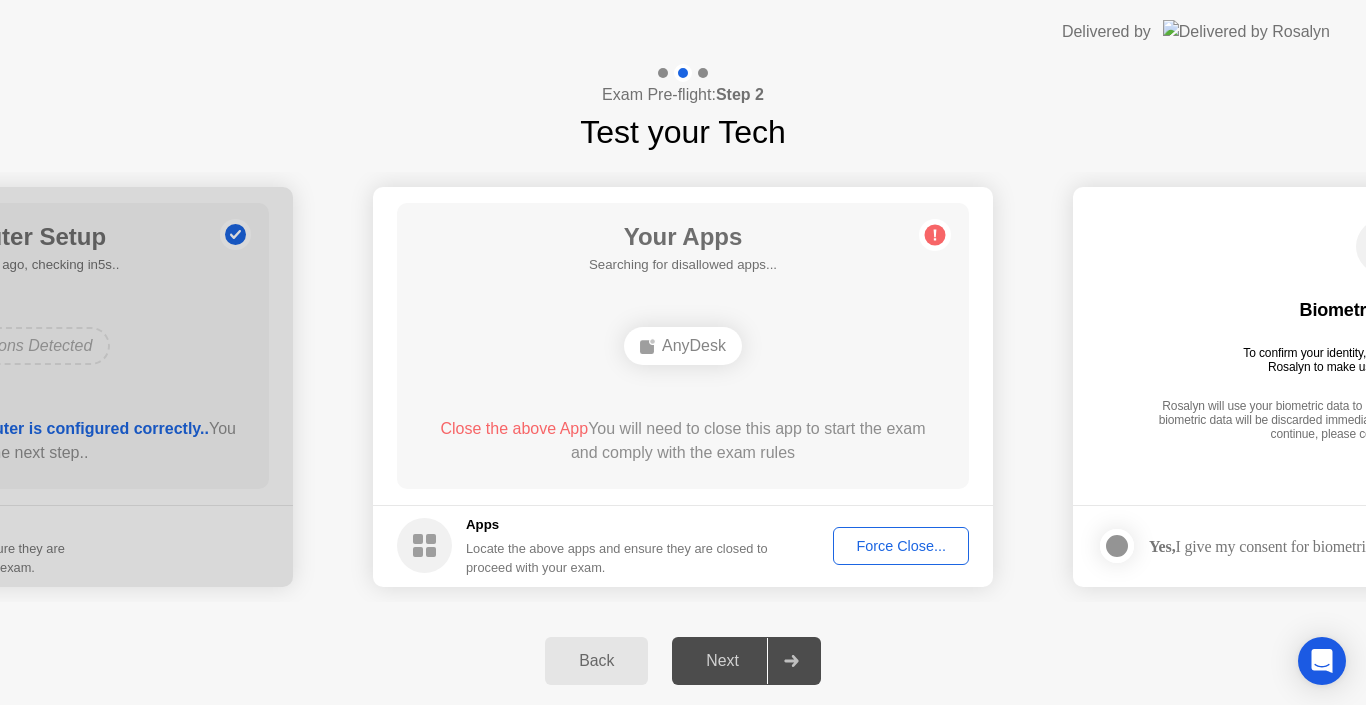 click on "Force Close..." 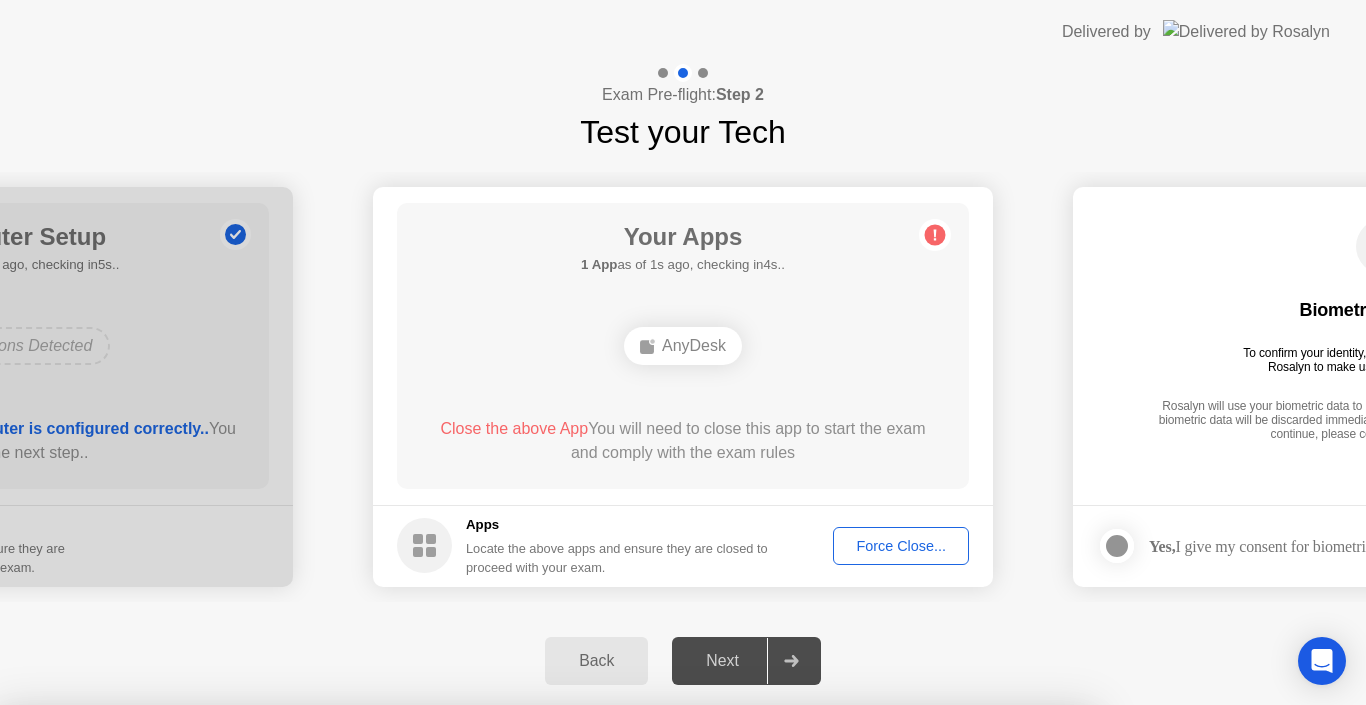 click on "AnyDesk" at bounding box center [546, 914] 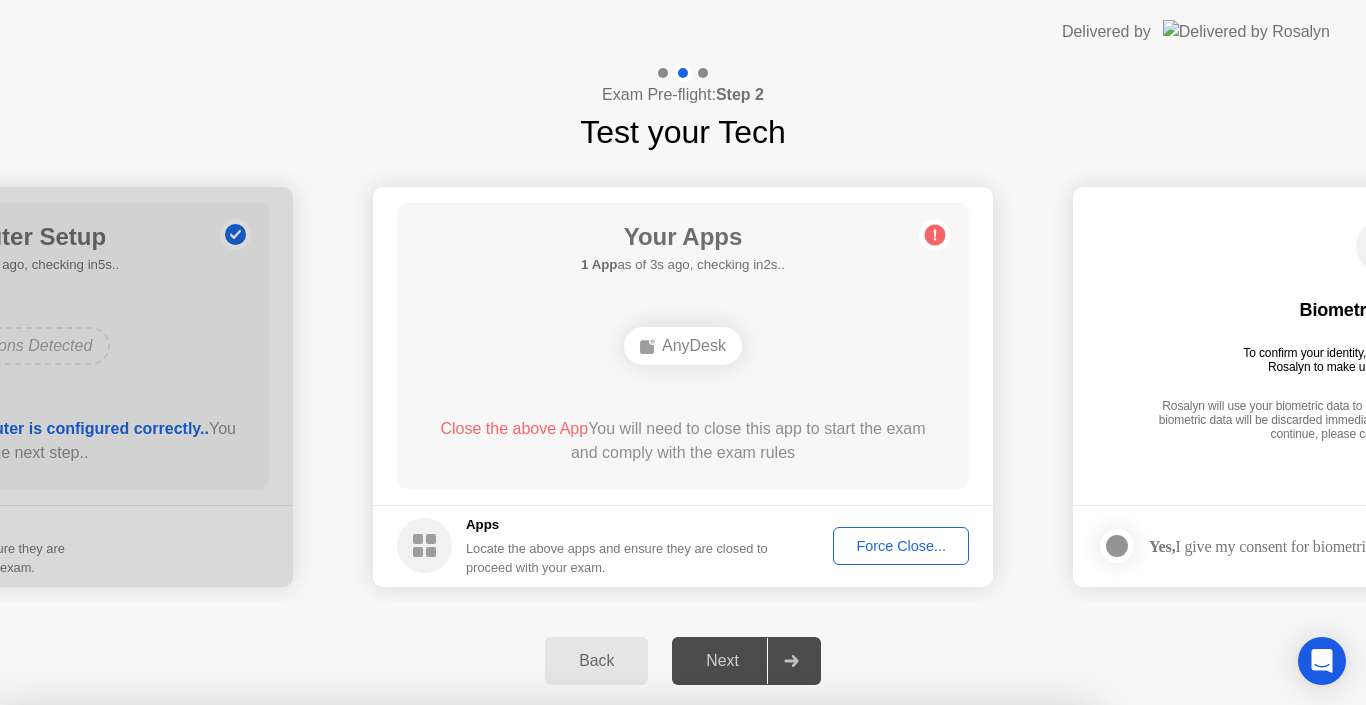 click on "Confirm" at bounding box center [613, 981] 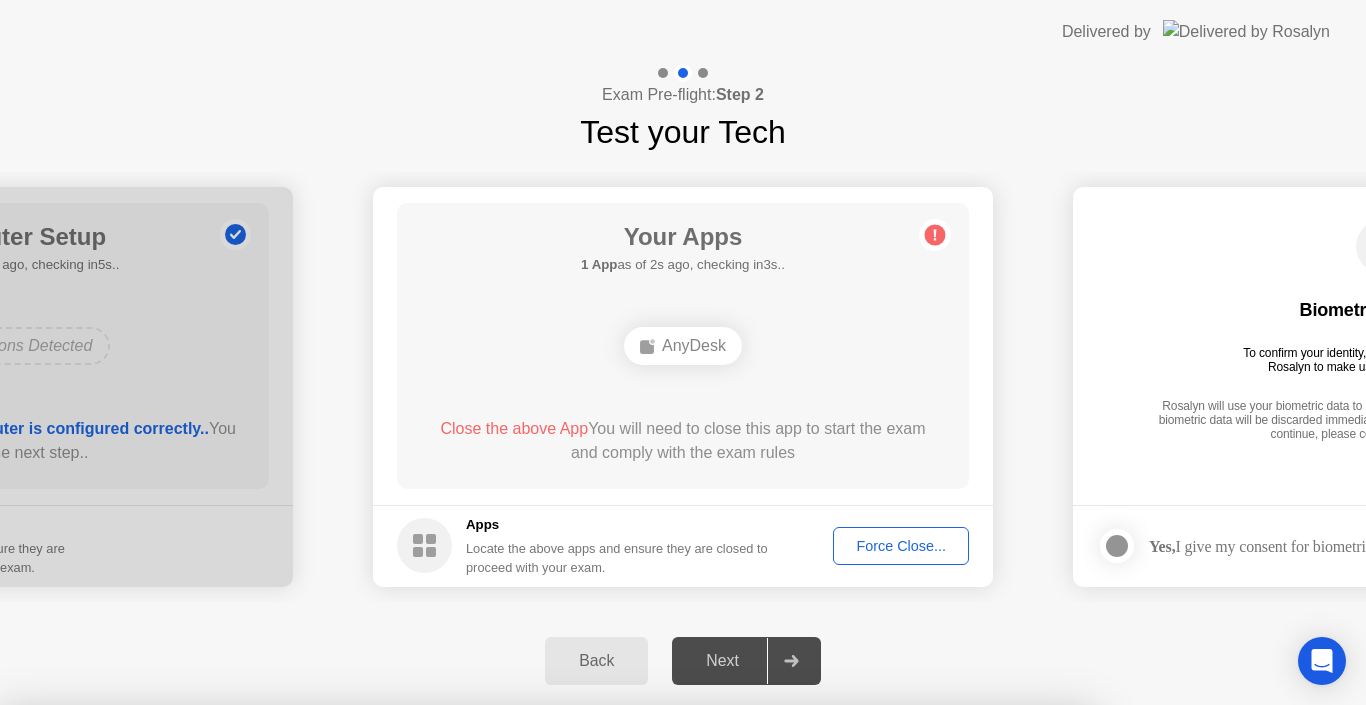 click on "Close" at bounding box center [465, 943] 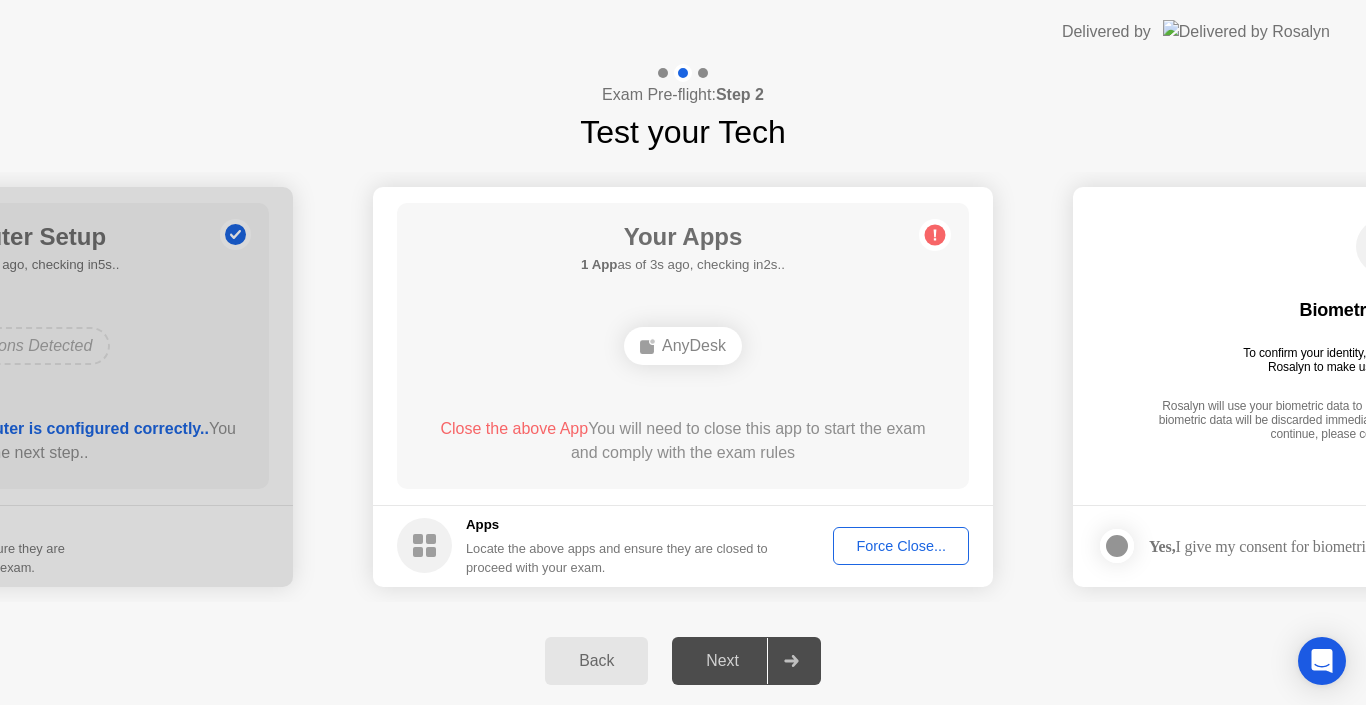 click 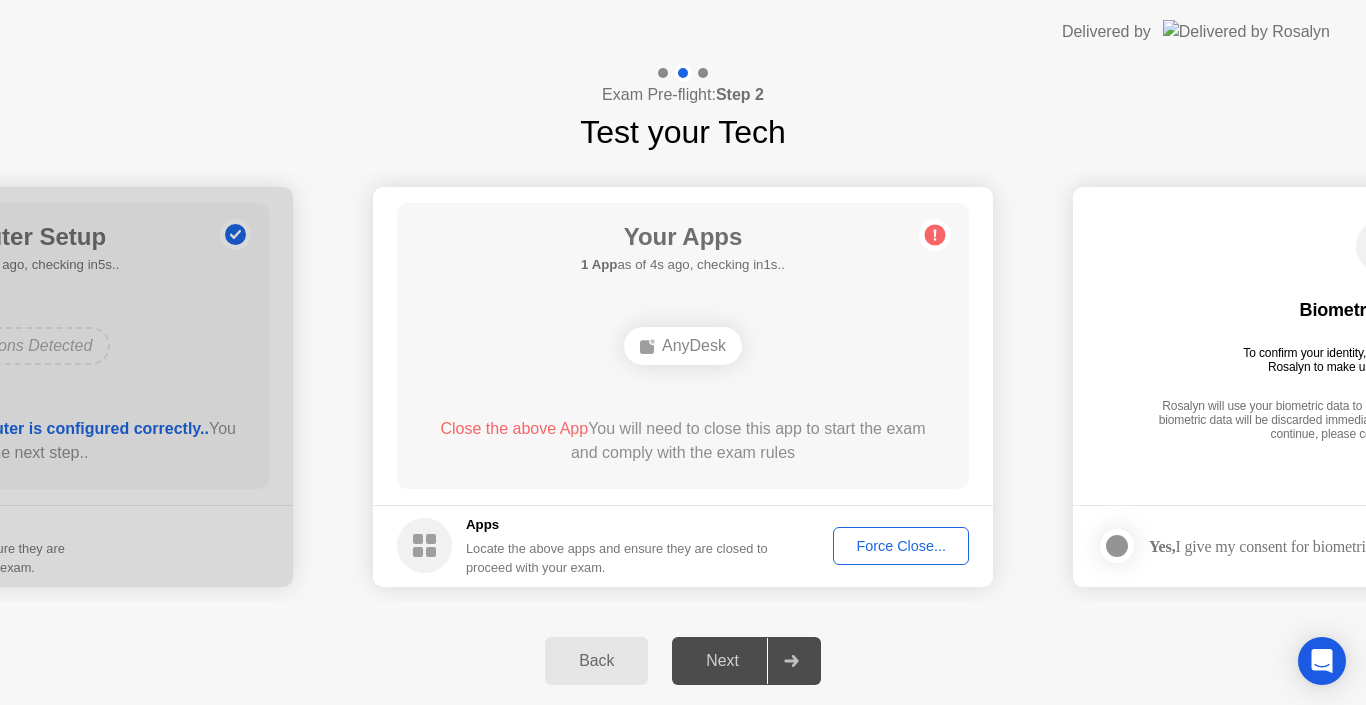 click on "1 App  as of 4s ago, checking in1s.." 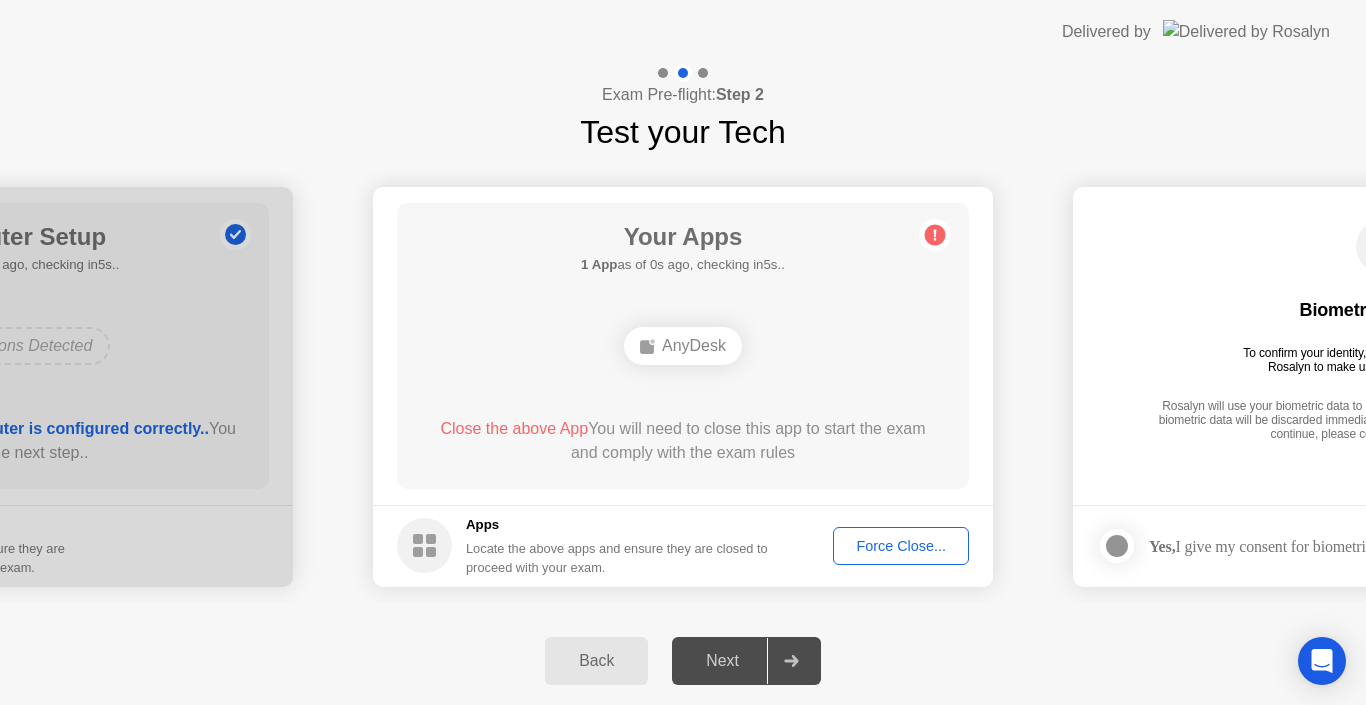 click on "Force Close..." 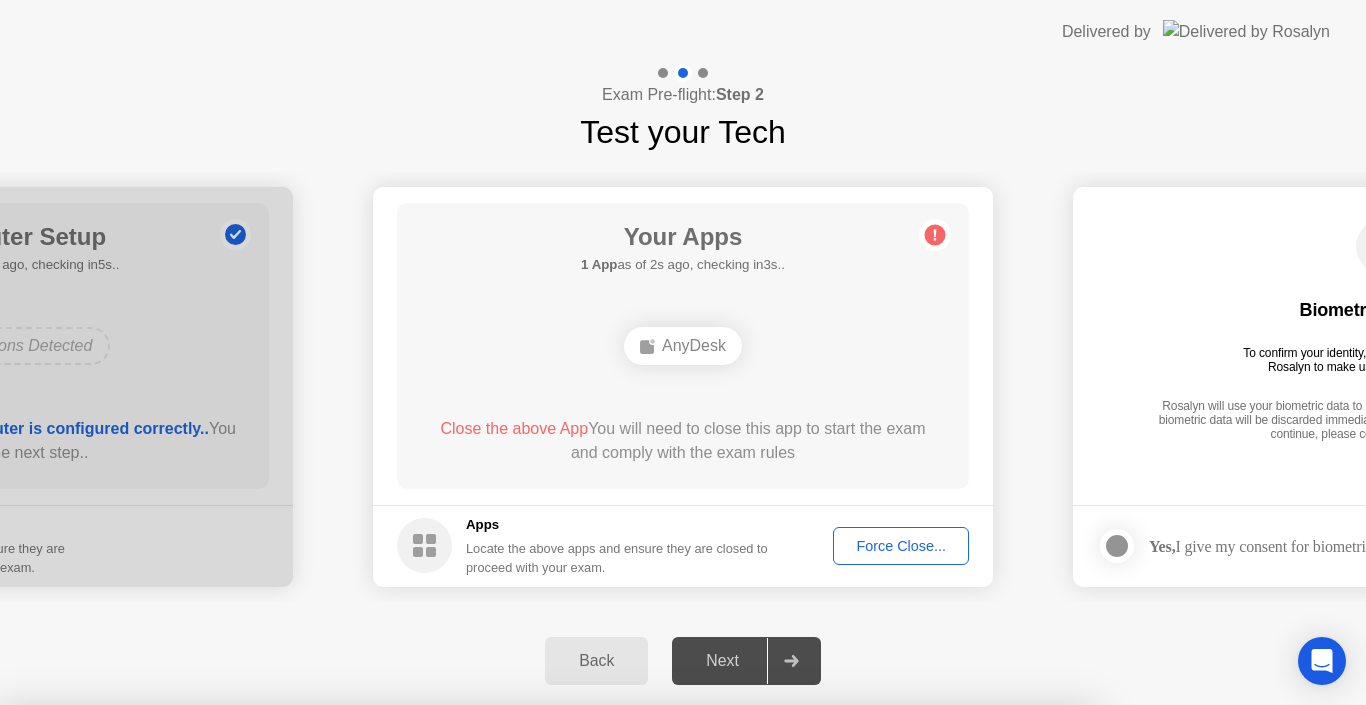 click on "Confirm" at bounding box center (613, 981) 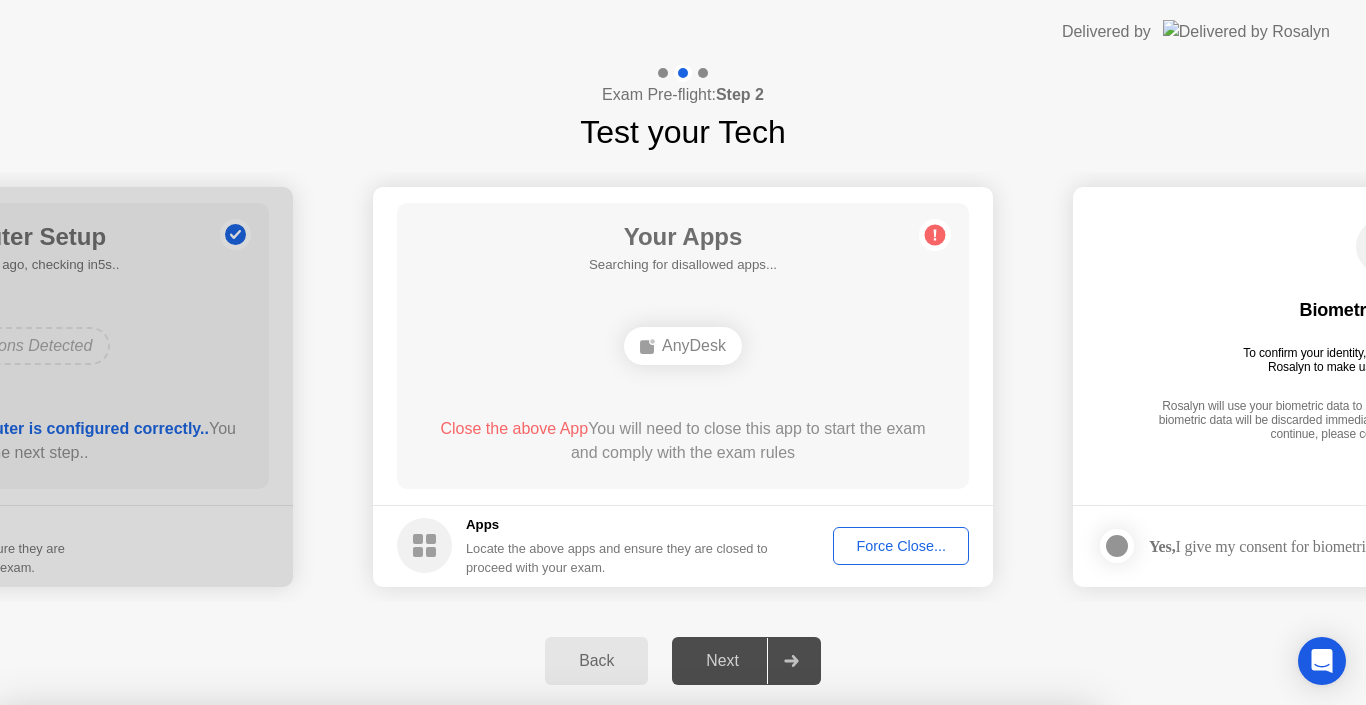 click on "Close" at bounding box center (465, 943) 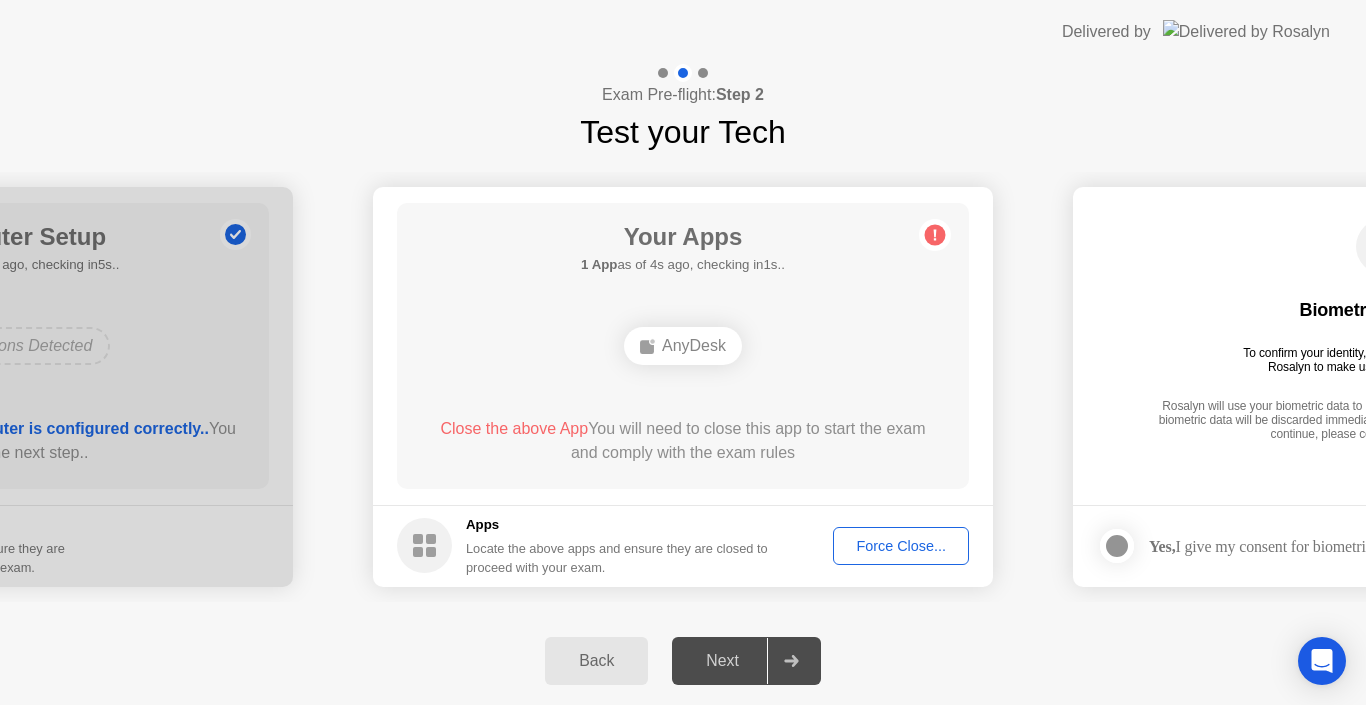 click on "Force Close..." 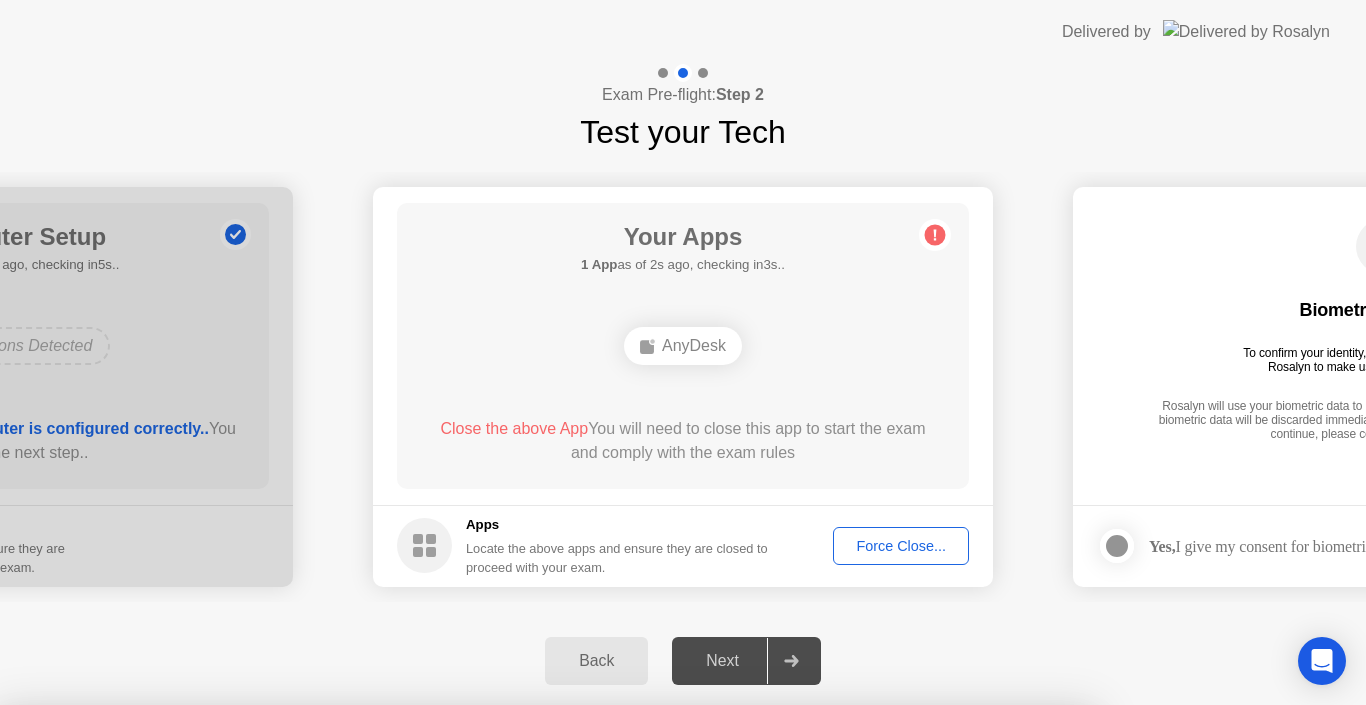 click on "Confirm" at bounding box center (613, 981) 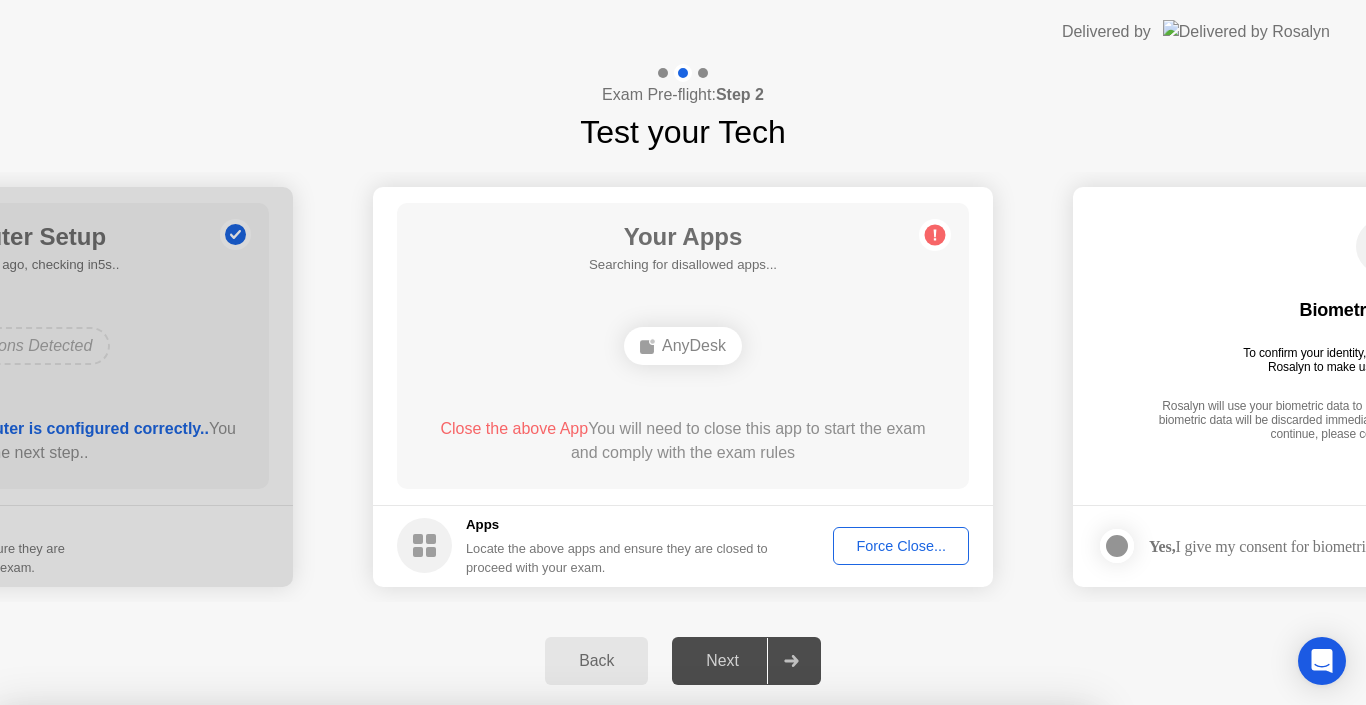 click on "Close" at bounding box center (465, 943) 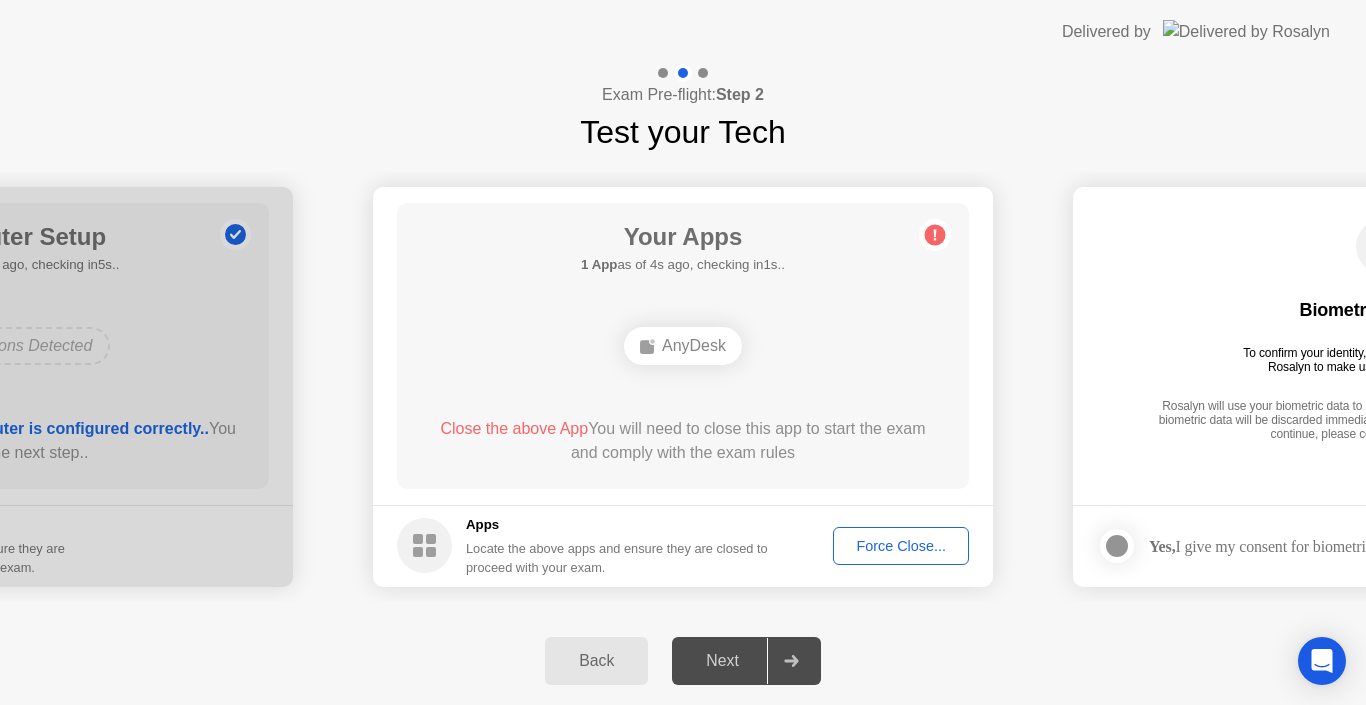 click on "Force Close..." 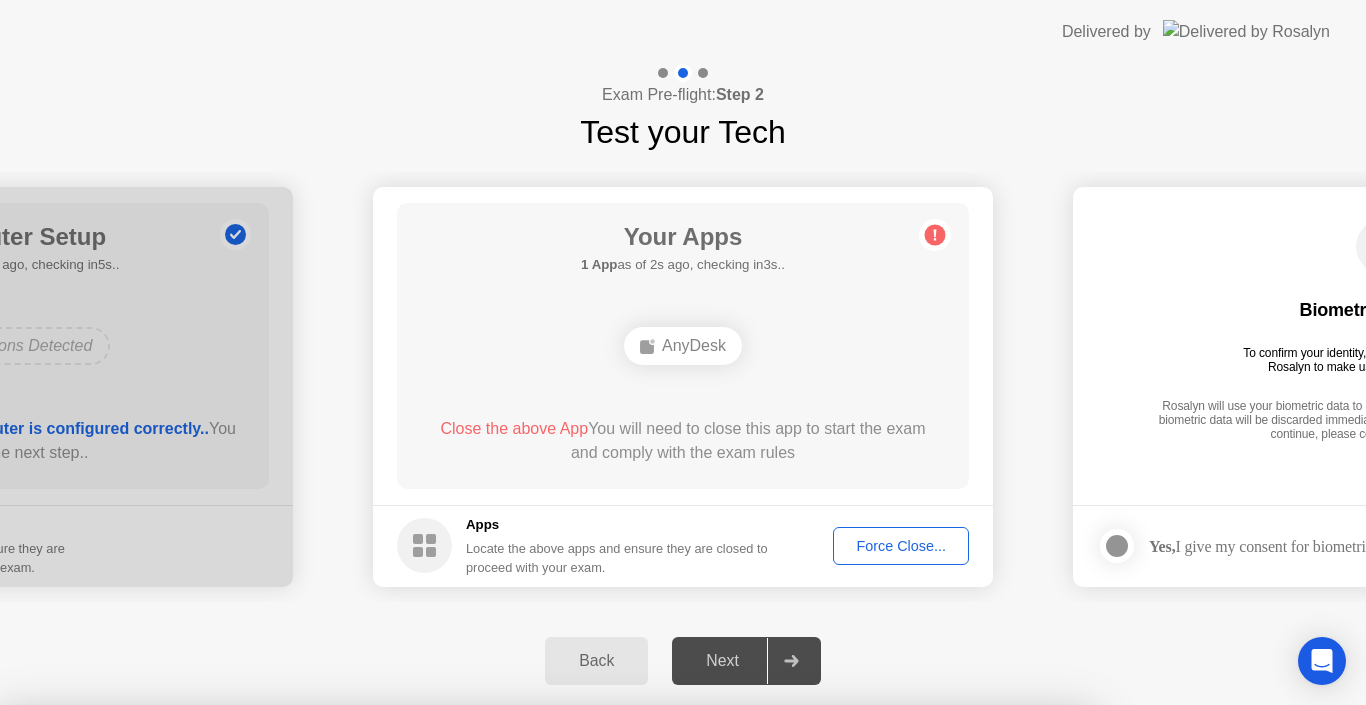 click on "Confirm" at bounding box center [613, 981] 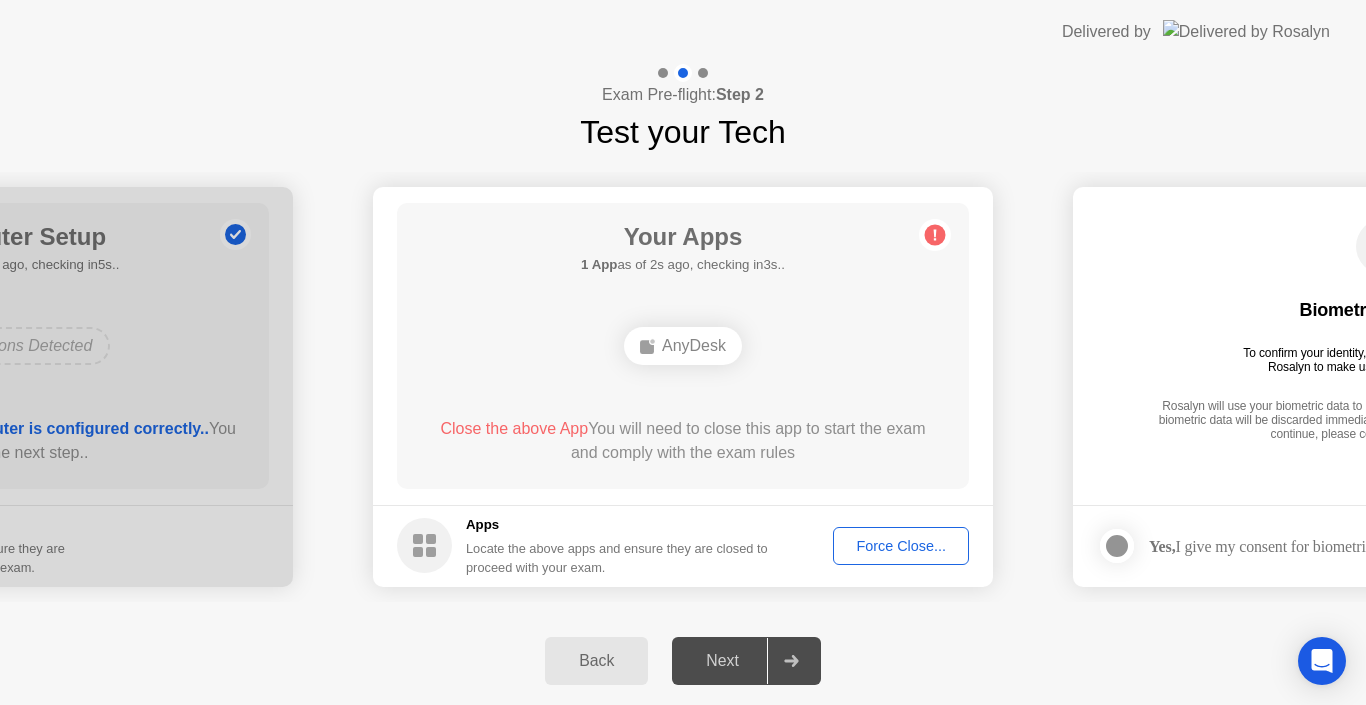 click on "Force Close..." 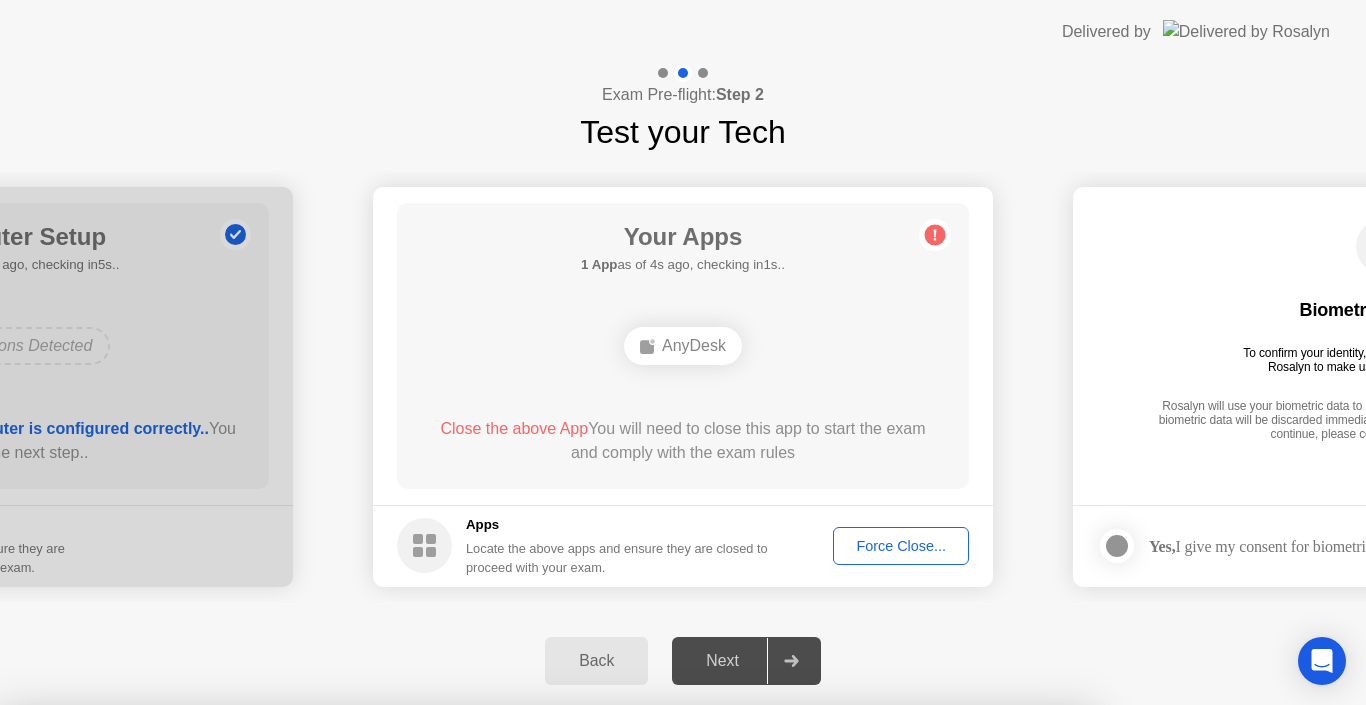 click on "Confirm" at bounding box center (613, 981) 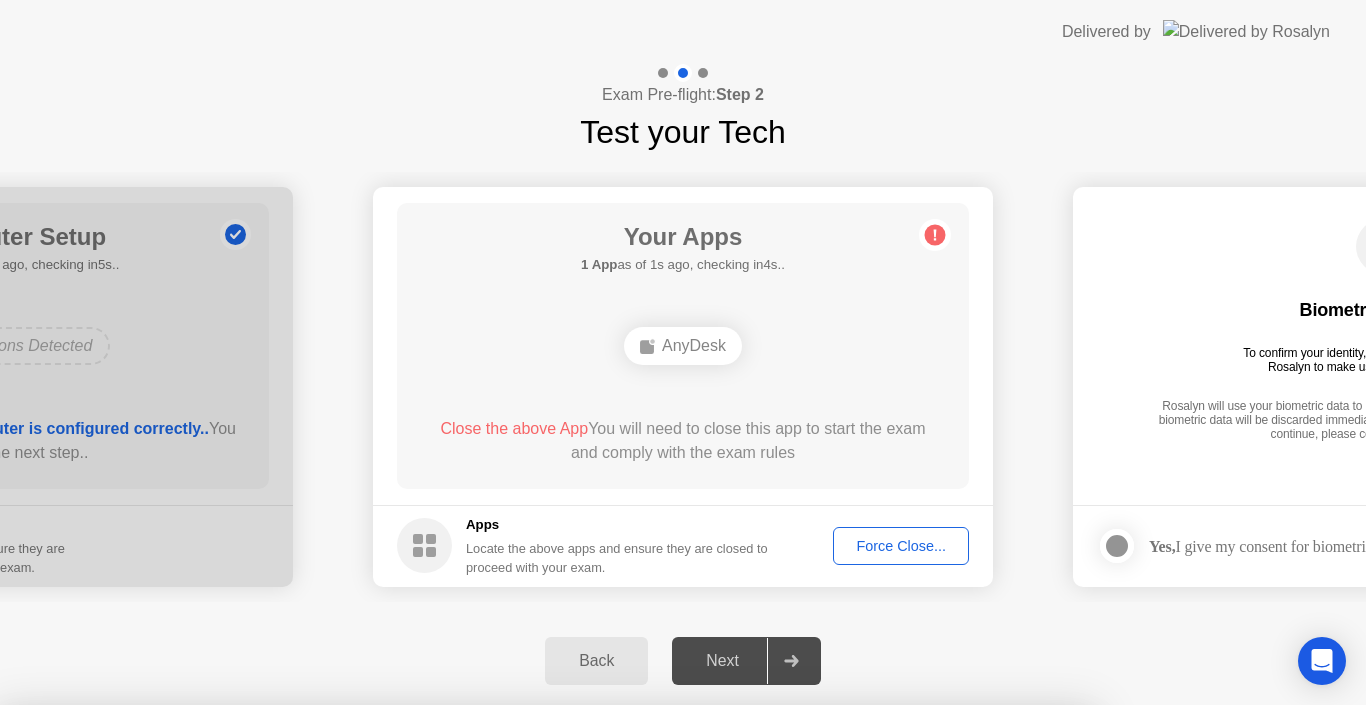 click on "Close" at bounding box center [465, 943] 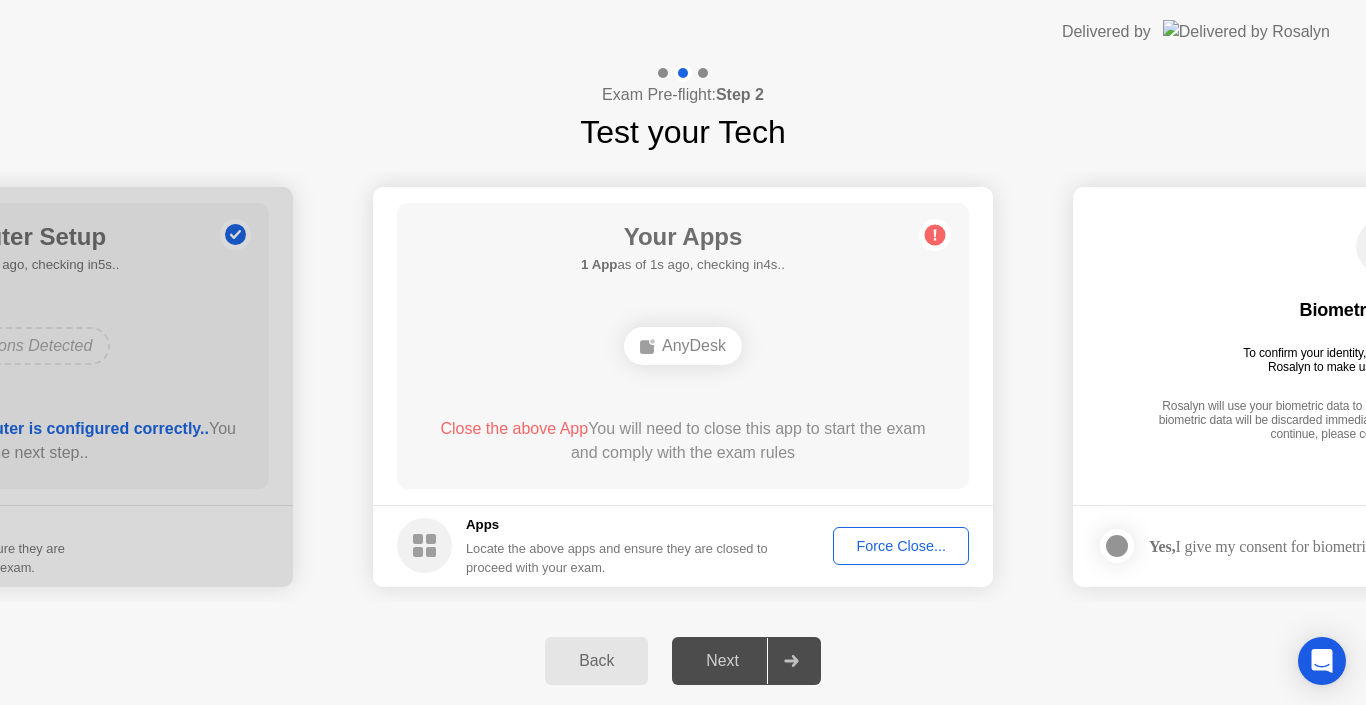 click on "Force Close..." 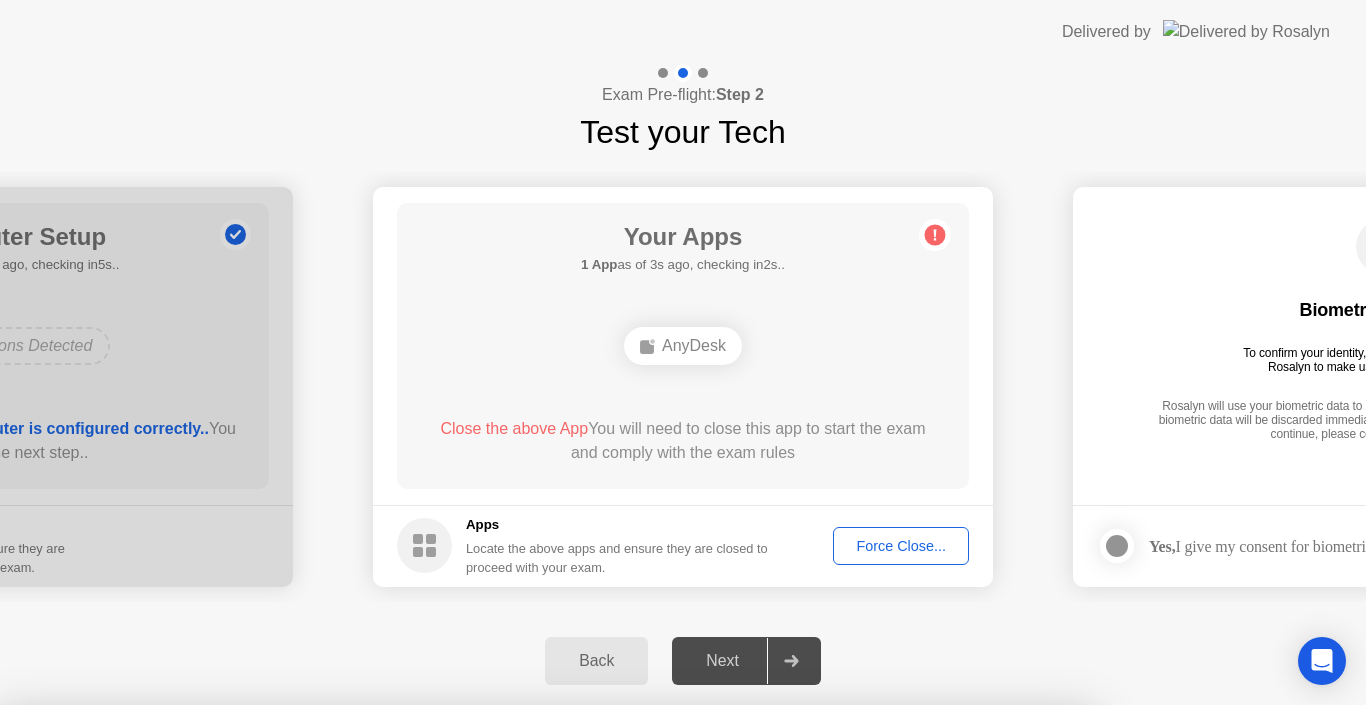 click on "Confirm" at bounding box center (613, 981) 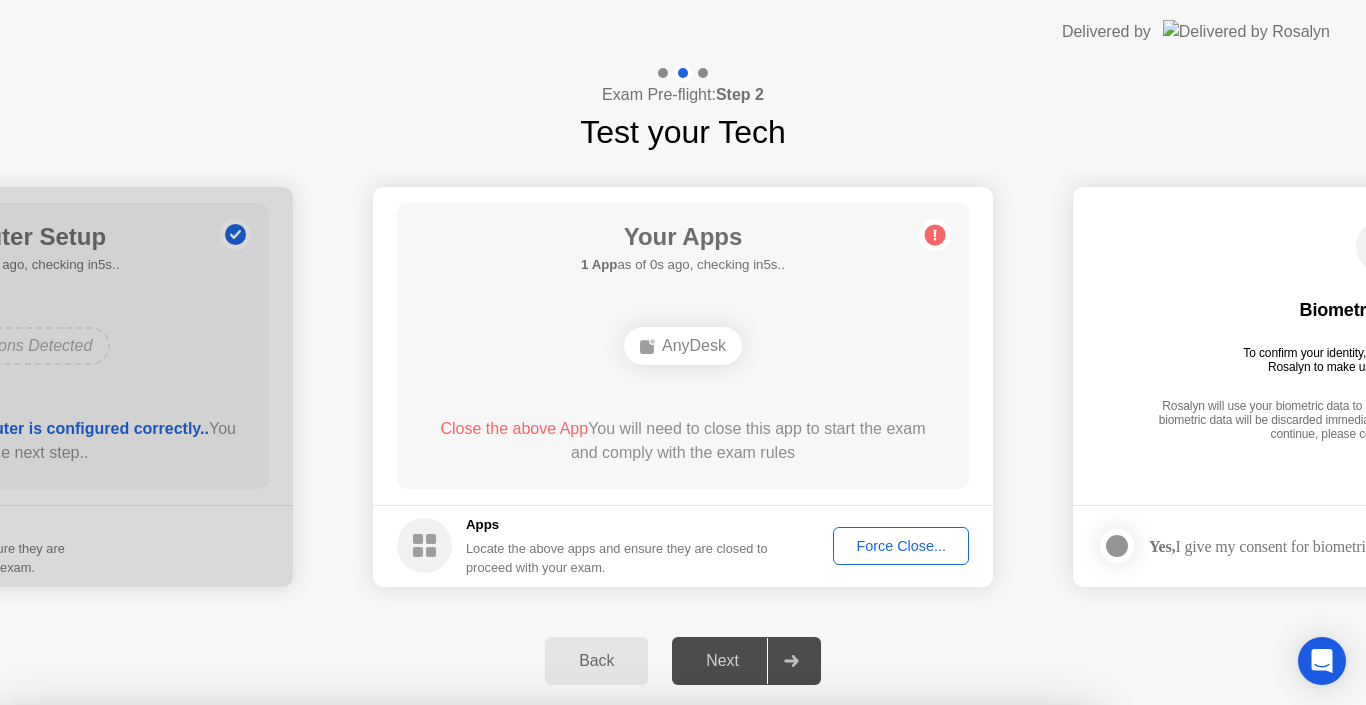 click on "Close" at bounding box center [465, 943] 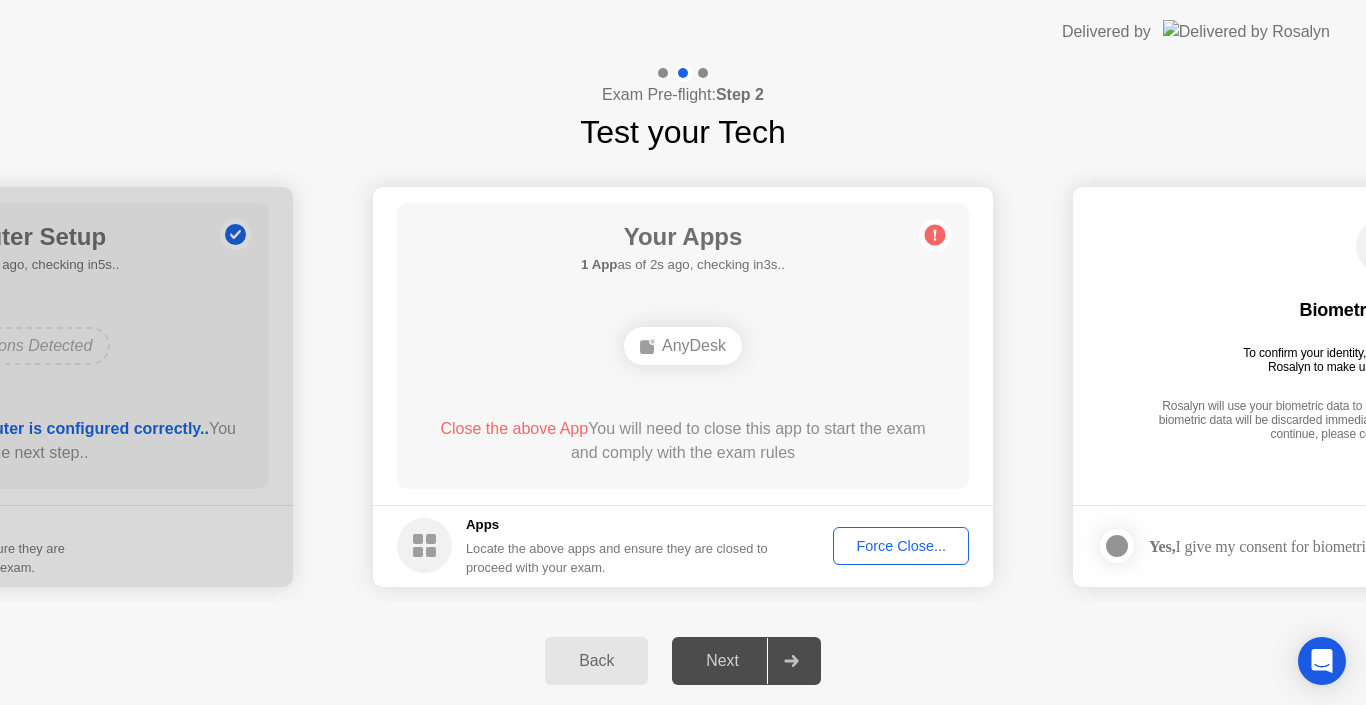 click on "AnyDesk" 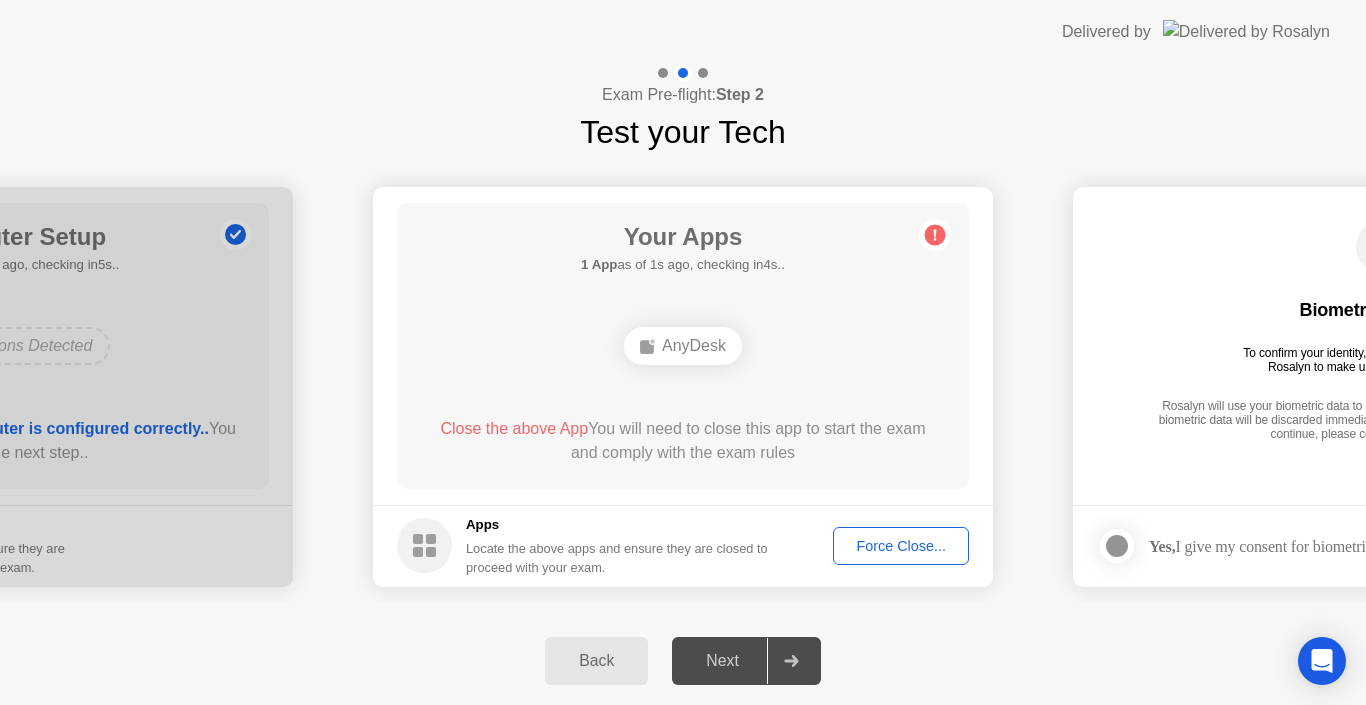 click on "Back Next" 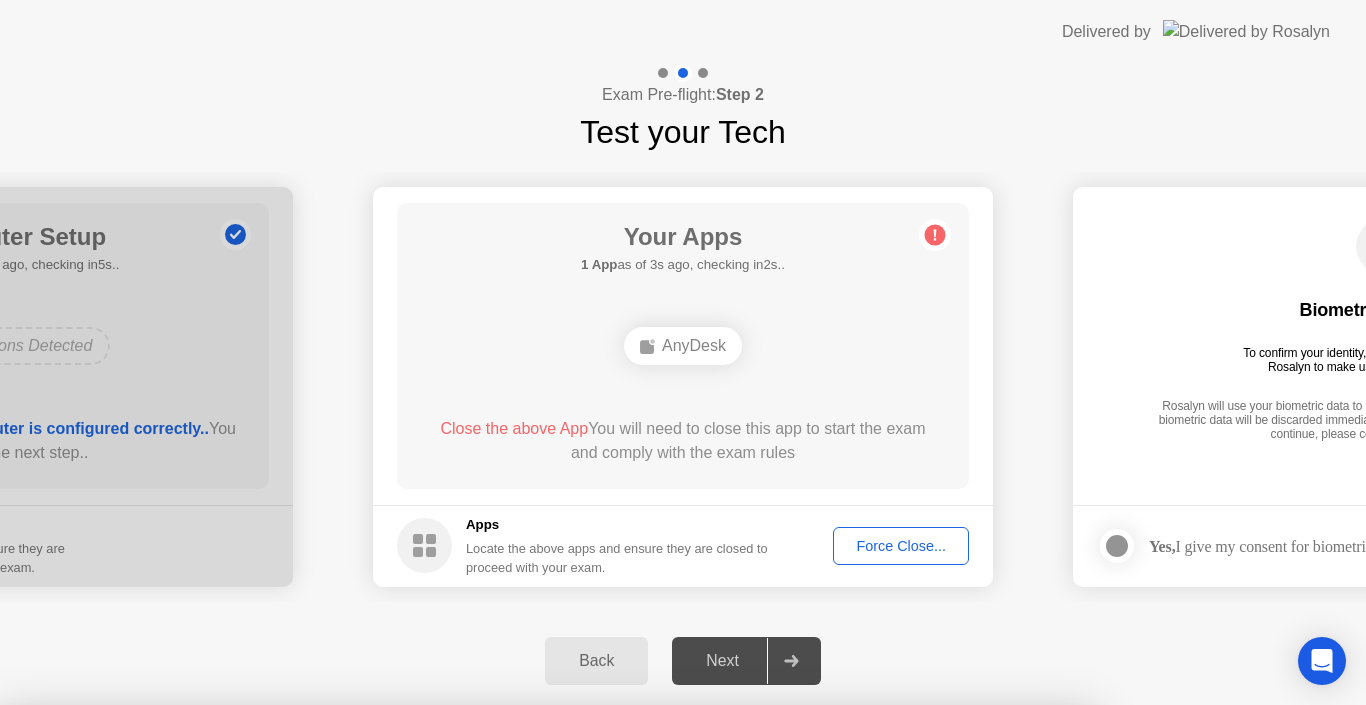 click on "Confirm" at bounding box center (613, 981) 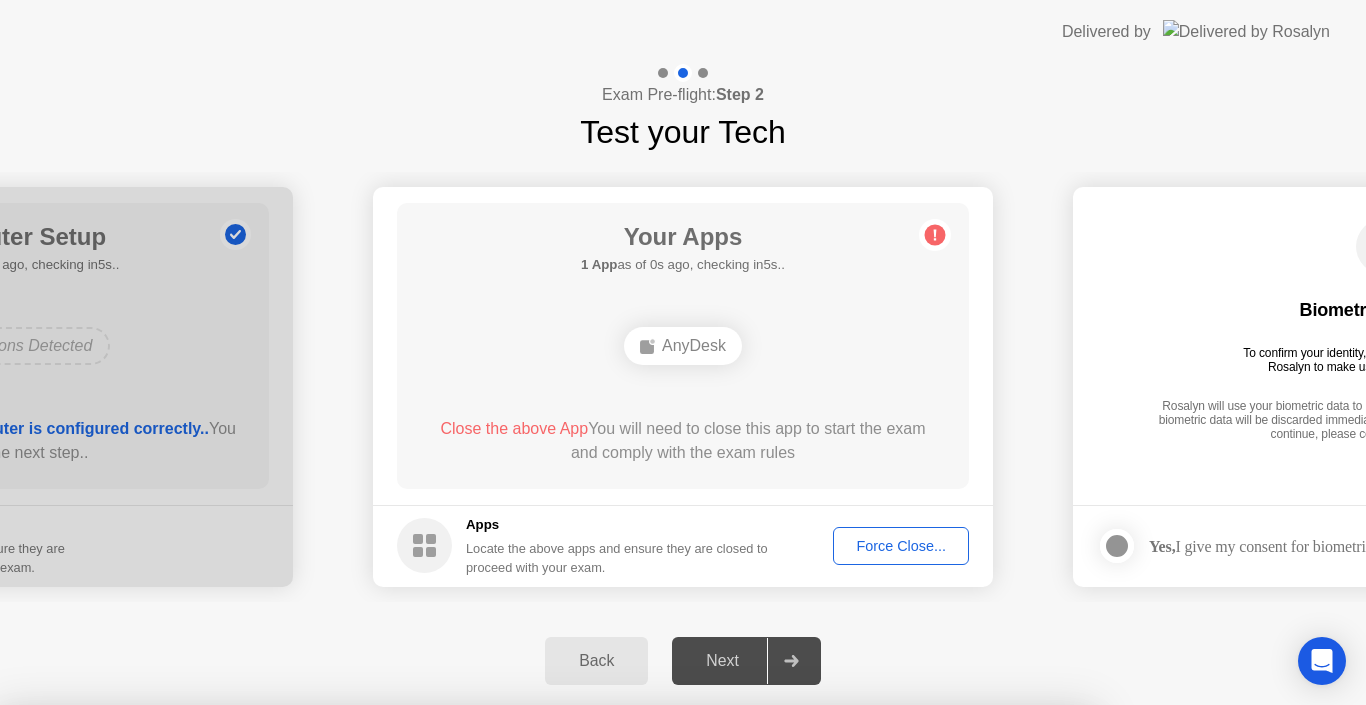 click on "Close" at bounding box center (465, 943) 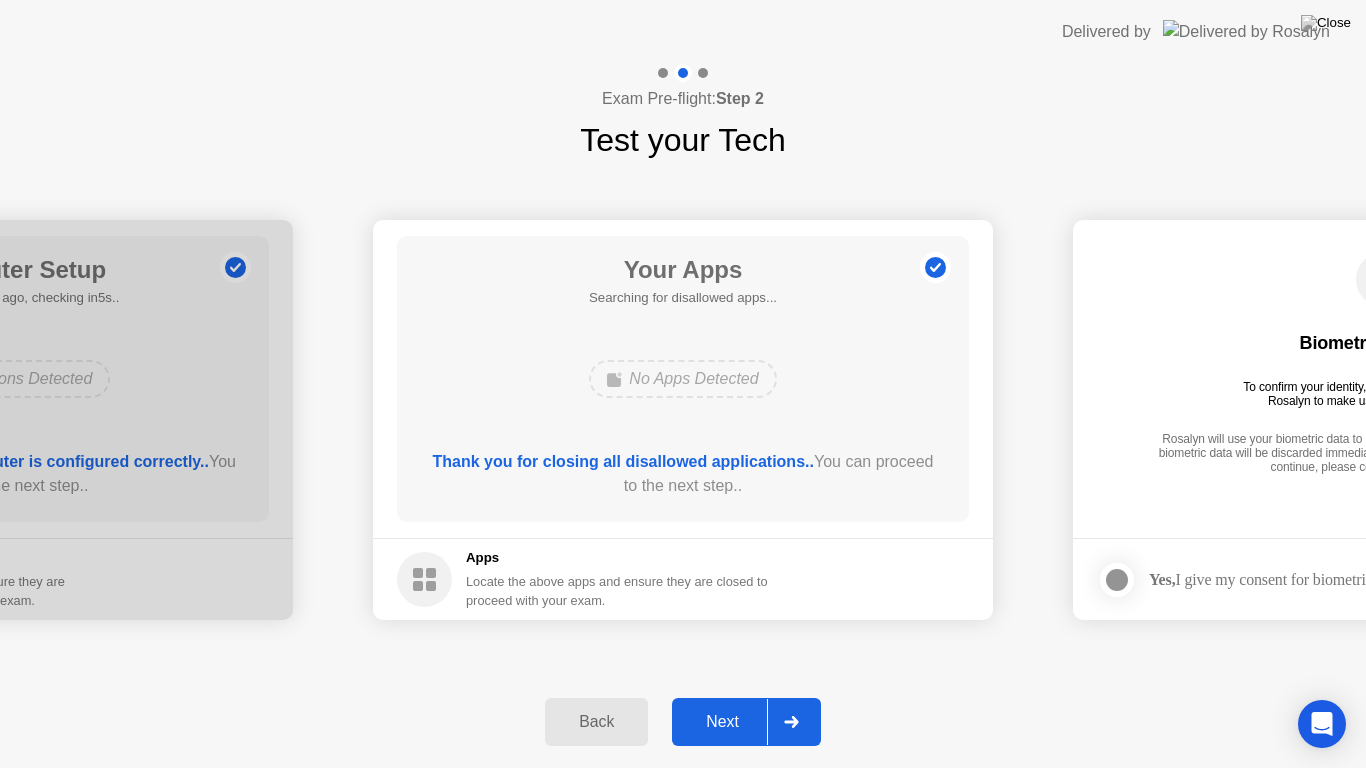 click on "Next" 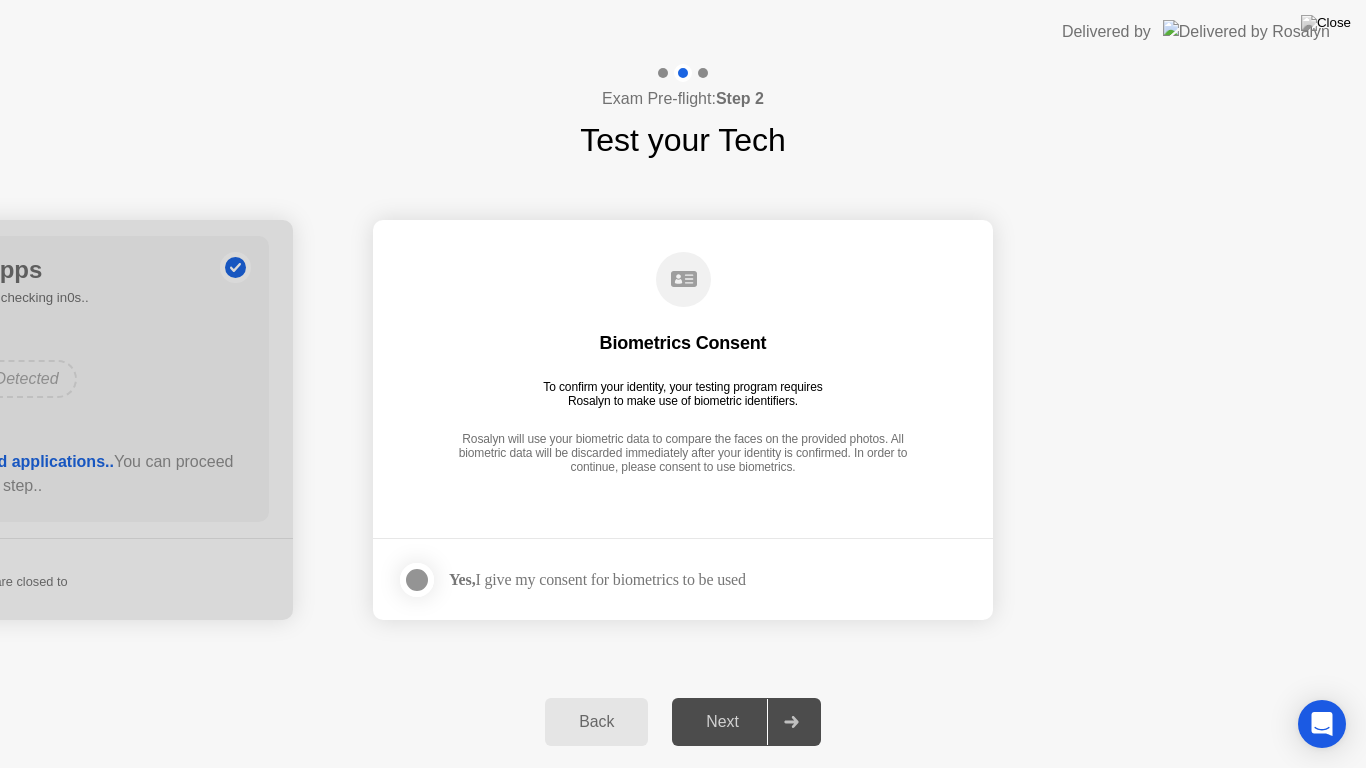 click 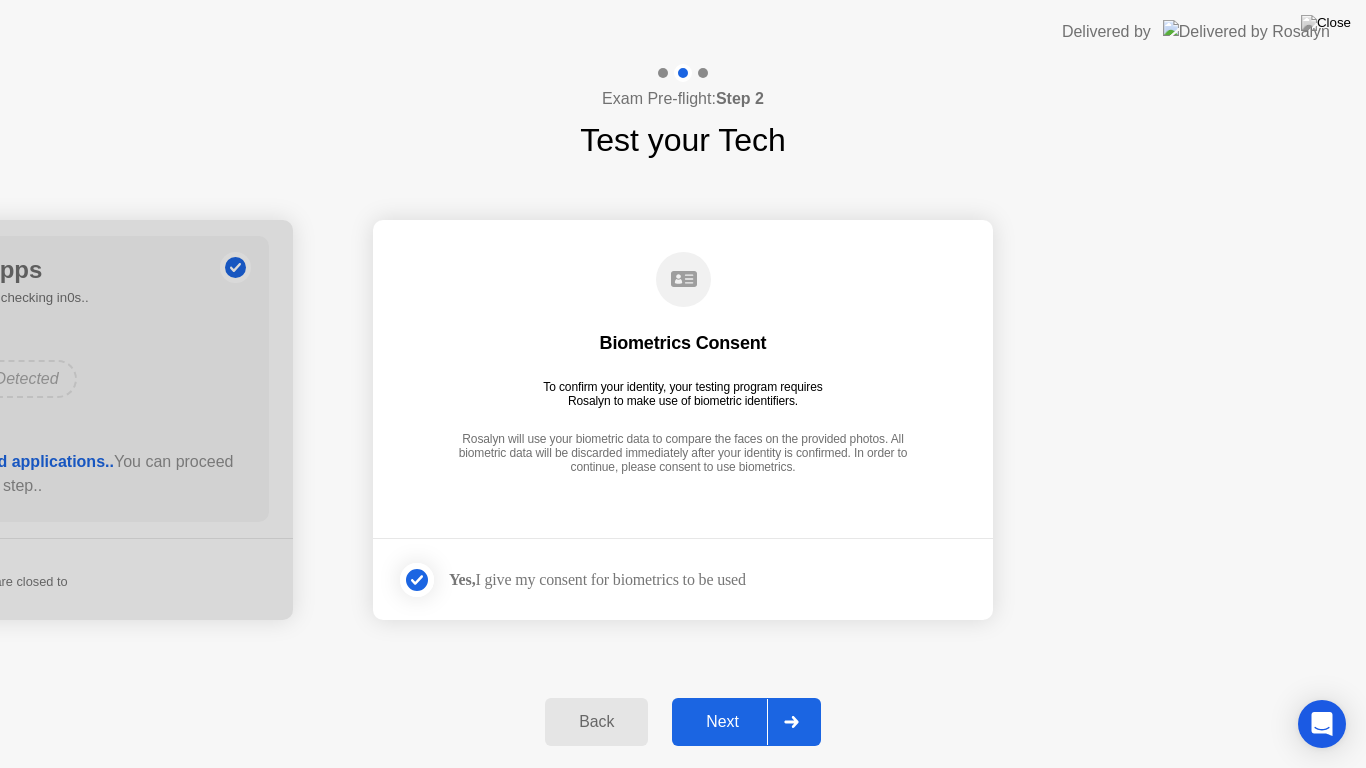 click on "Next" 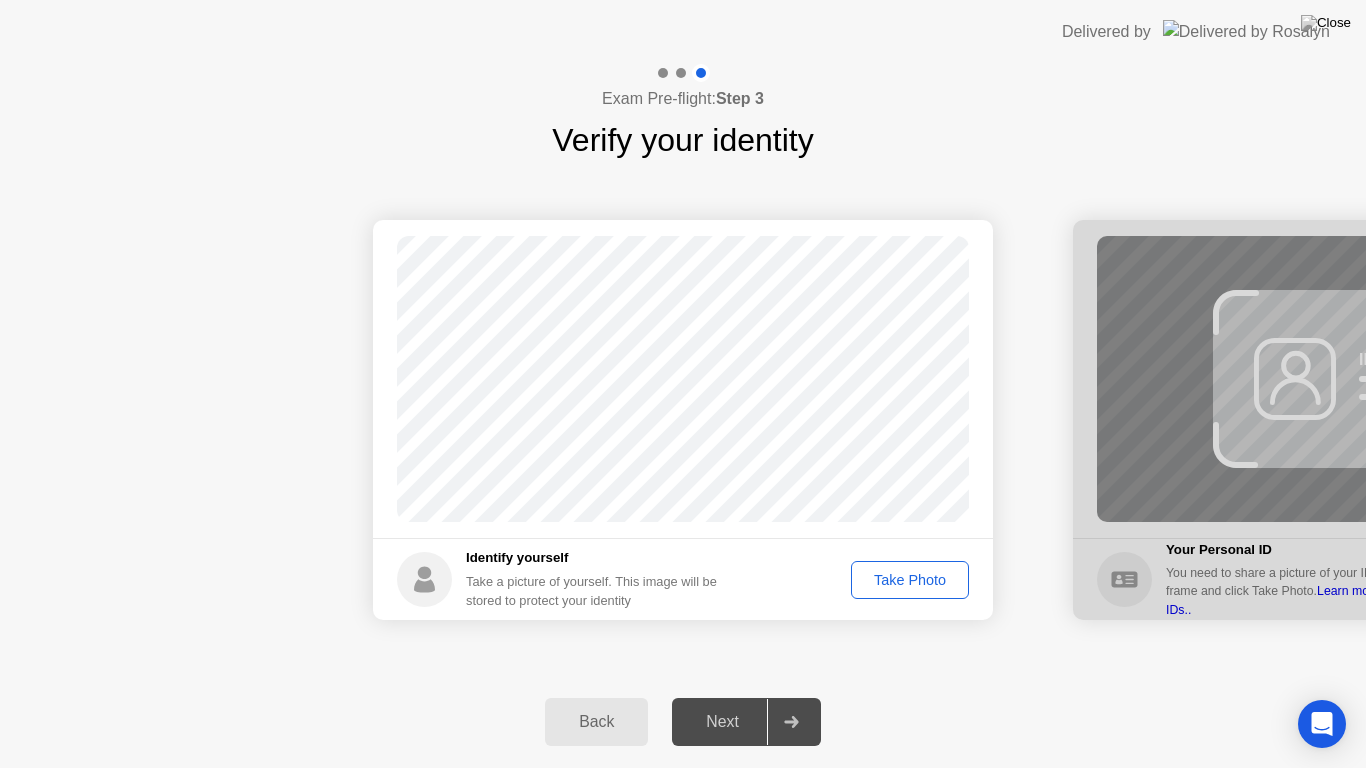click on "Take Photo" 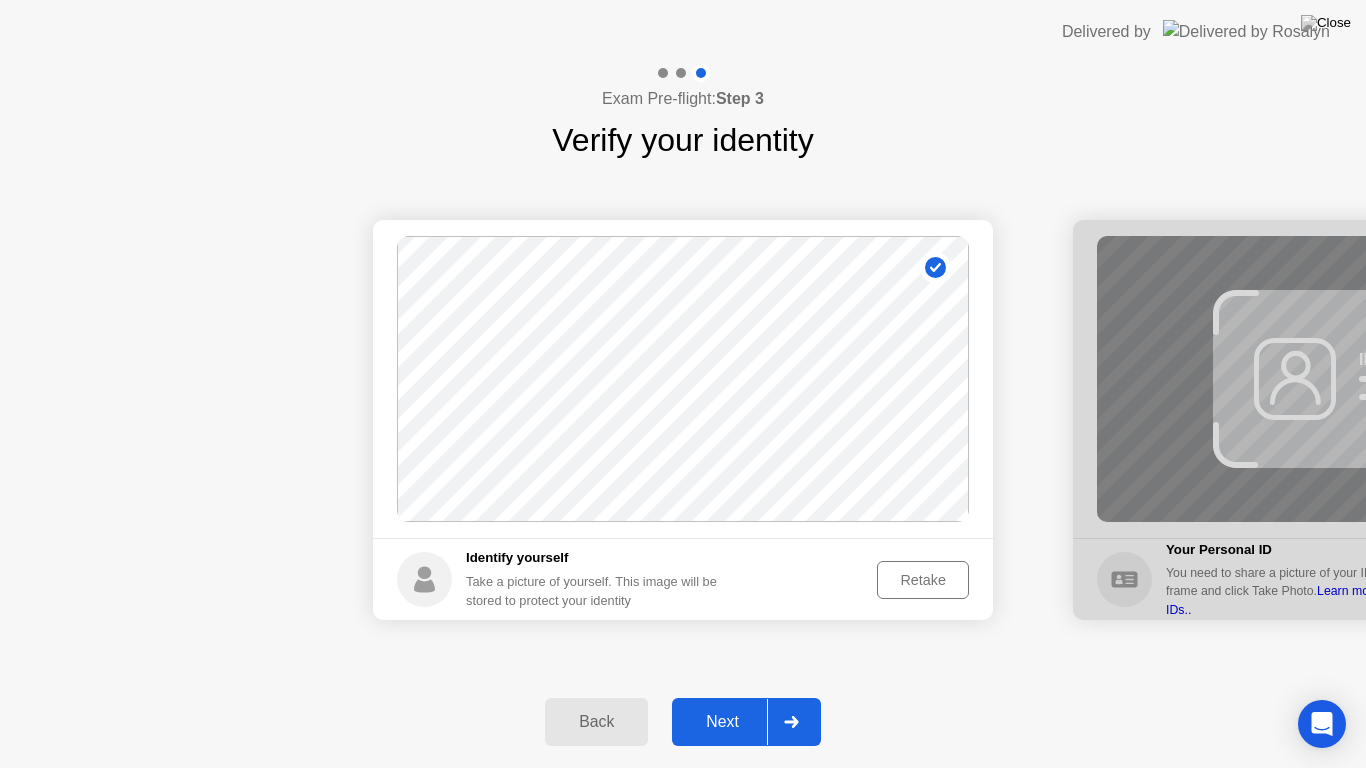 click on "Next" 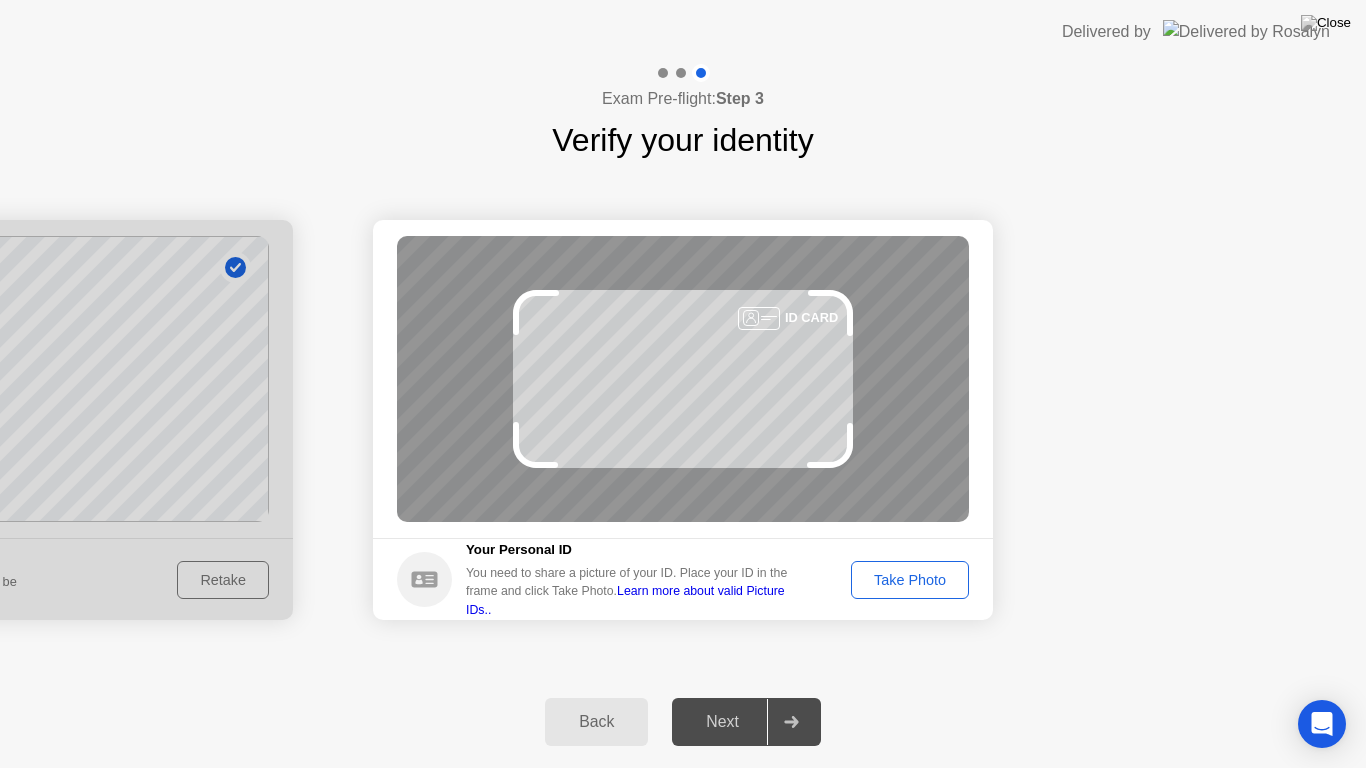 click on "Take Photo" 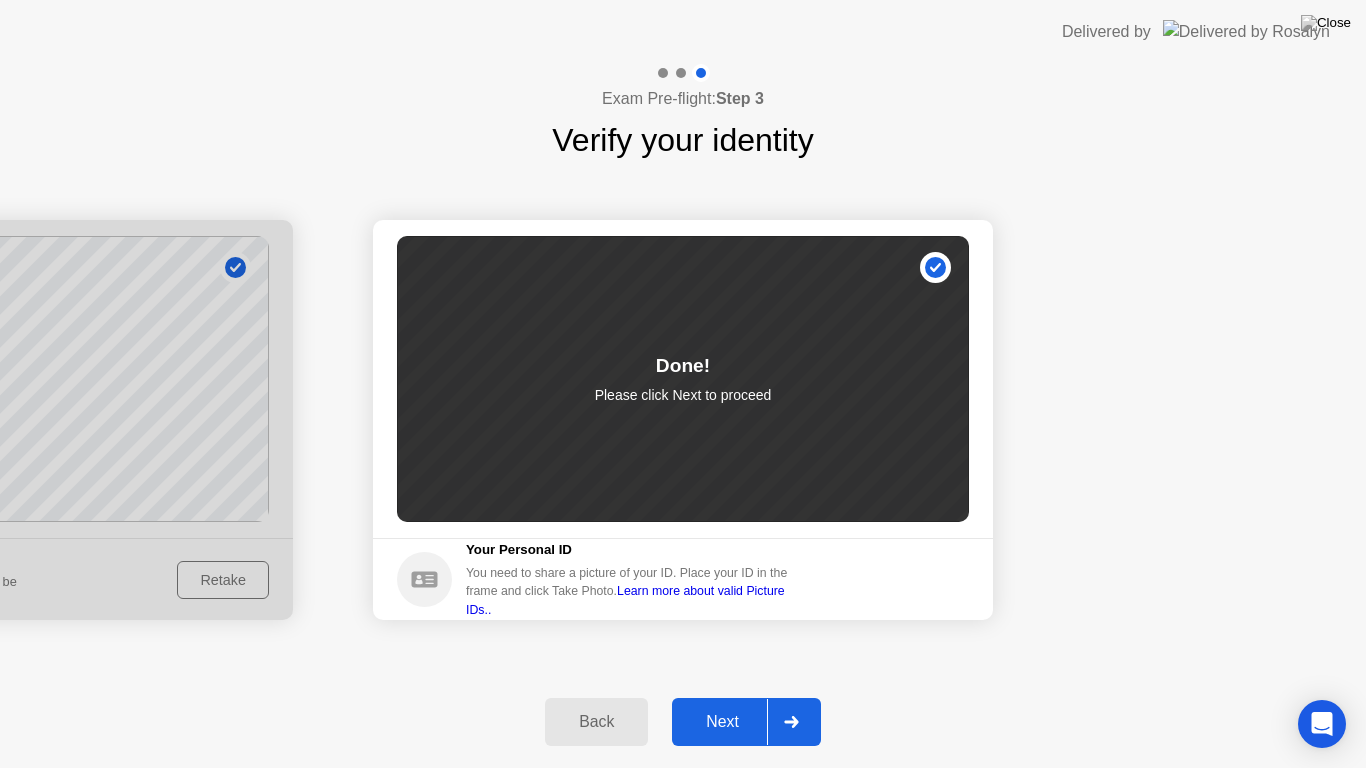 click on "Next" 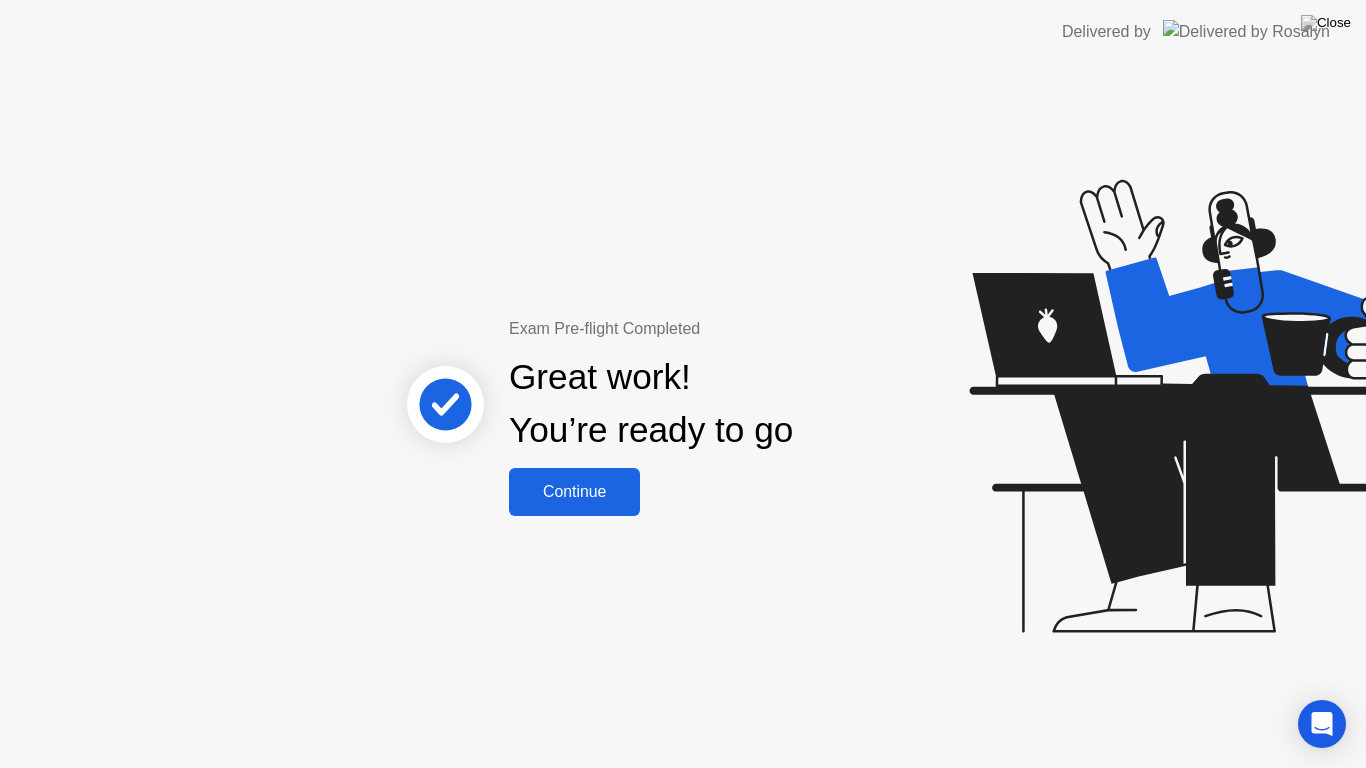 click on "Continue" 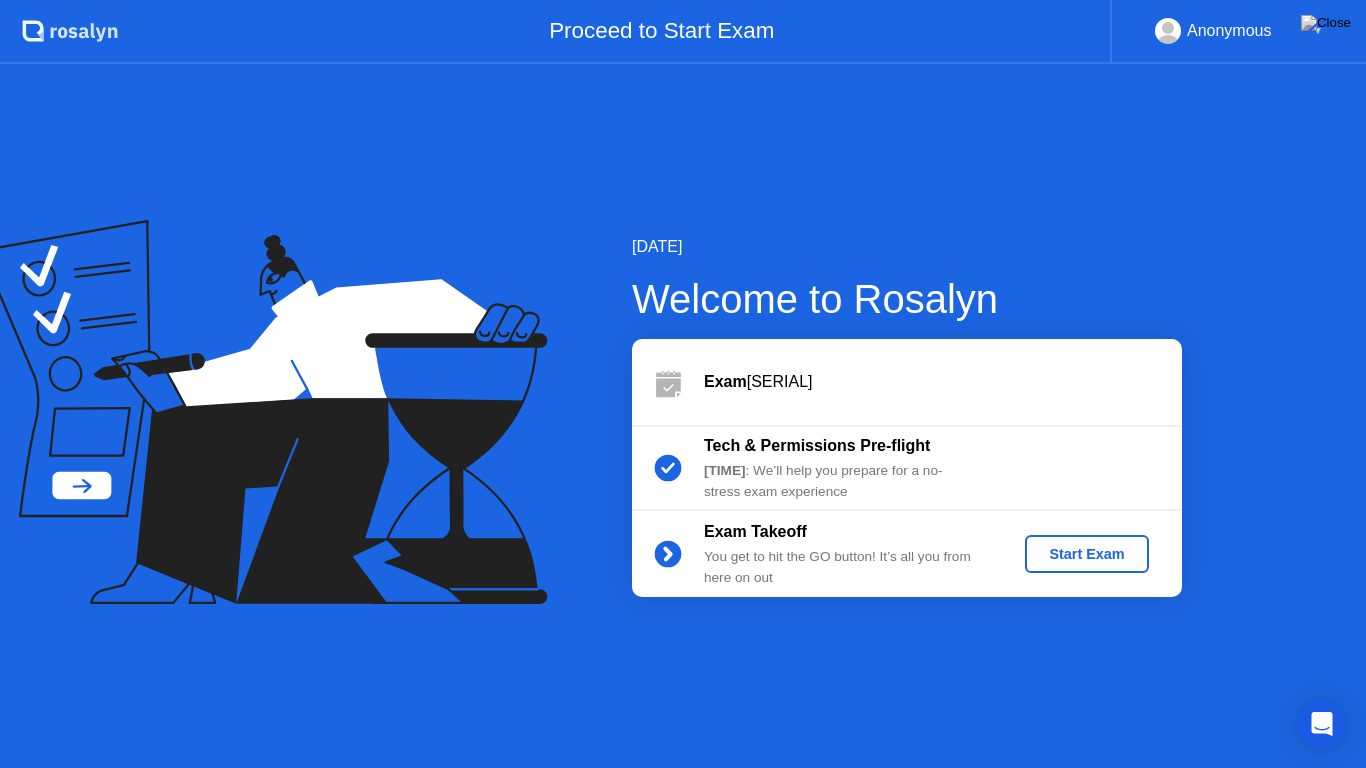 click on "Start Exam" 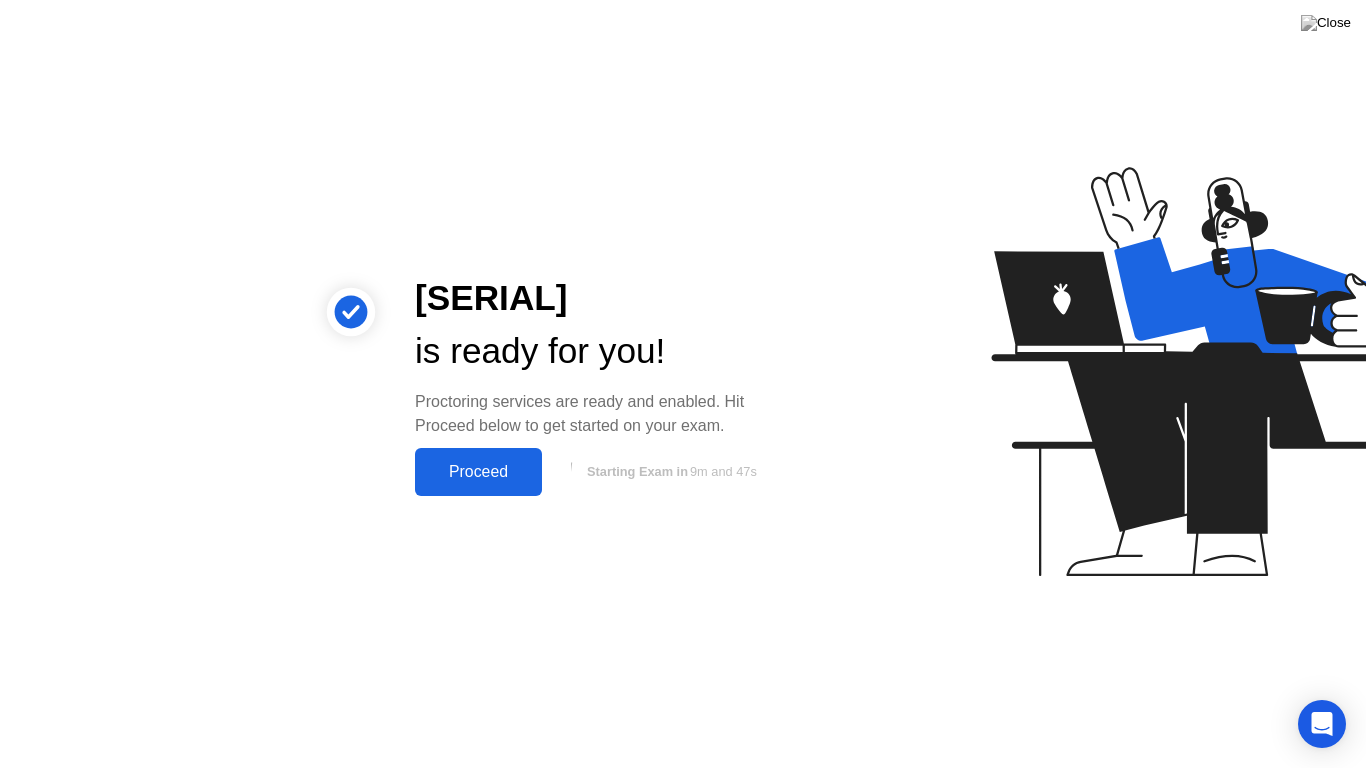 click on "Proceed" 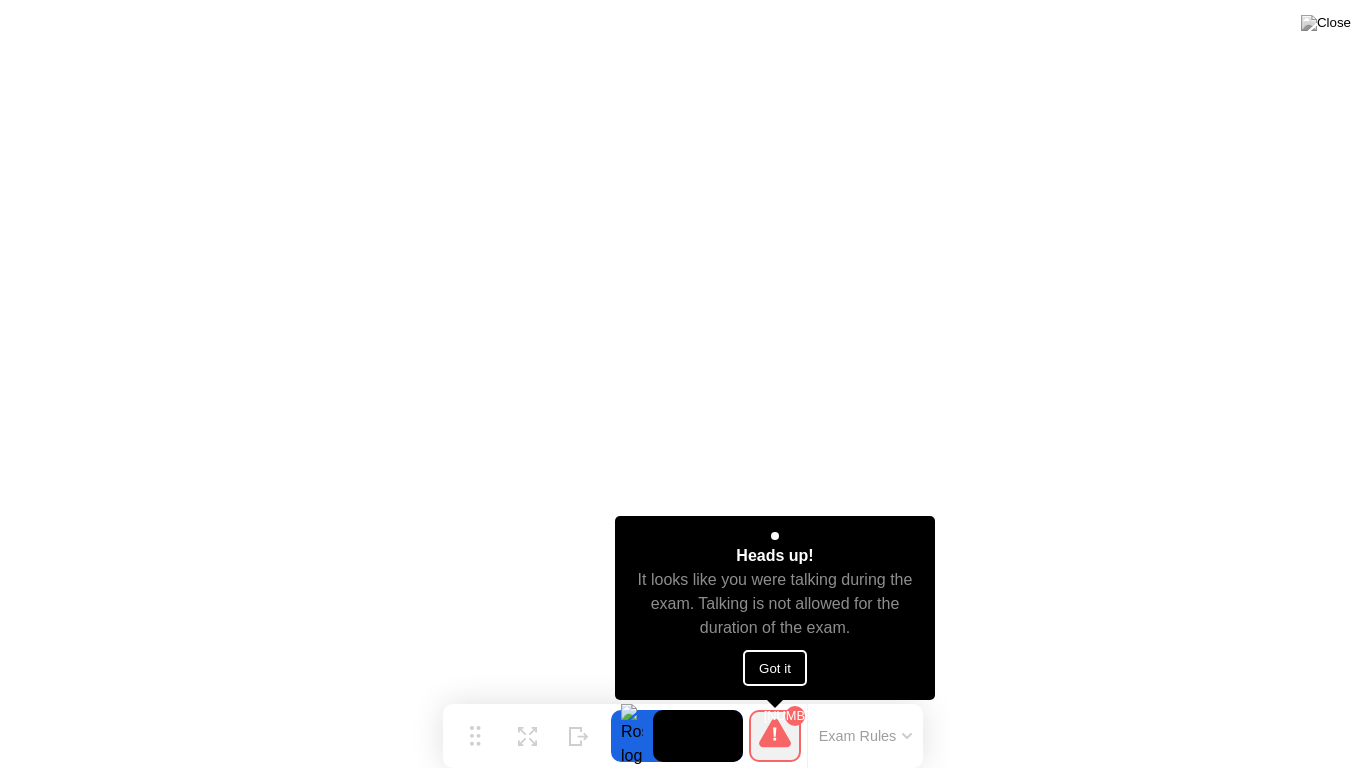 click on "Got it" 